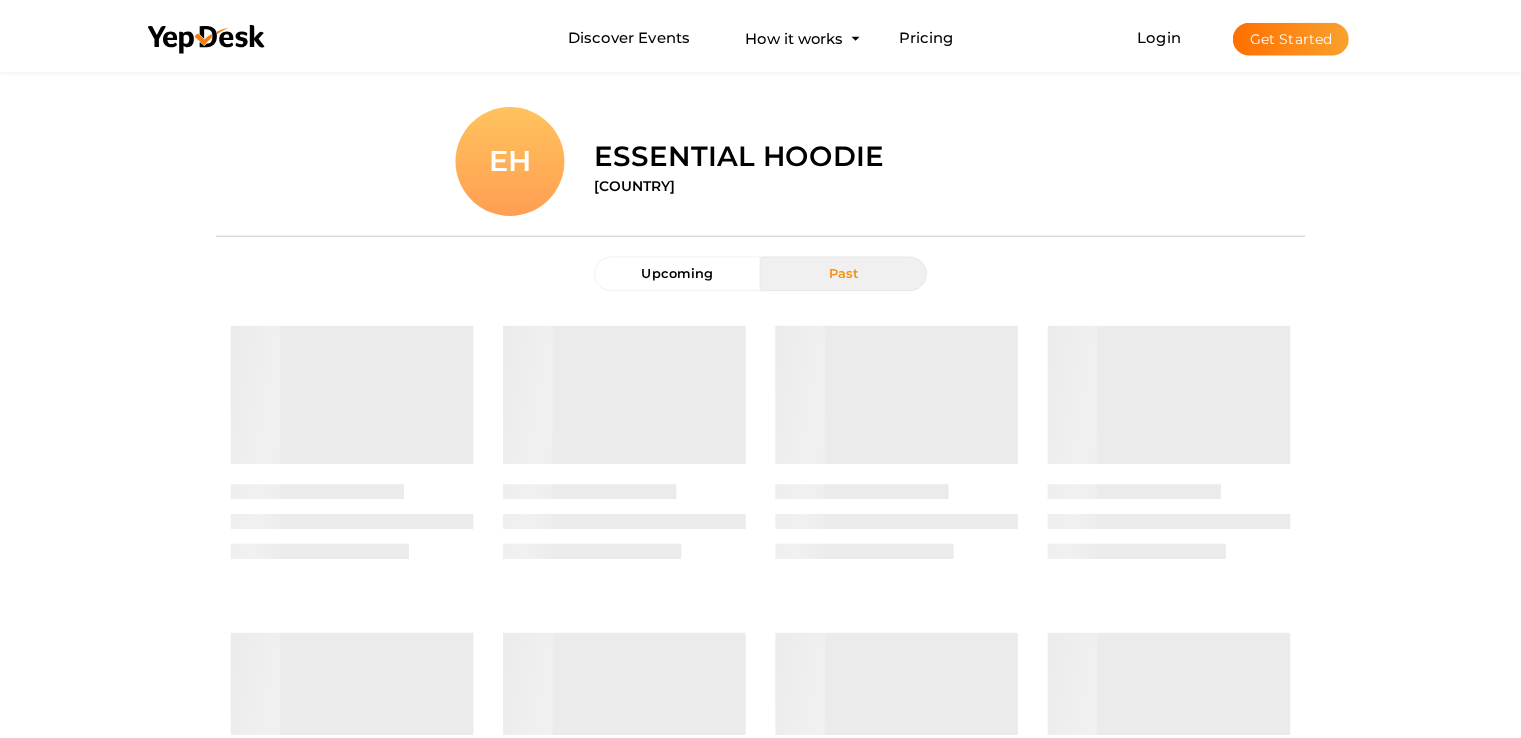scroll, scrollTop: 0, scrollLeft: 0, axis: both 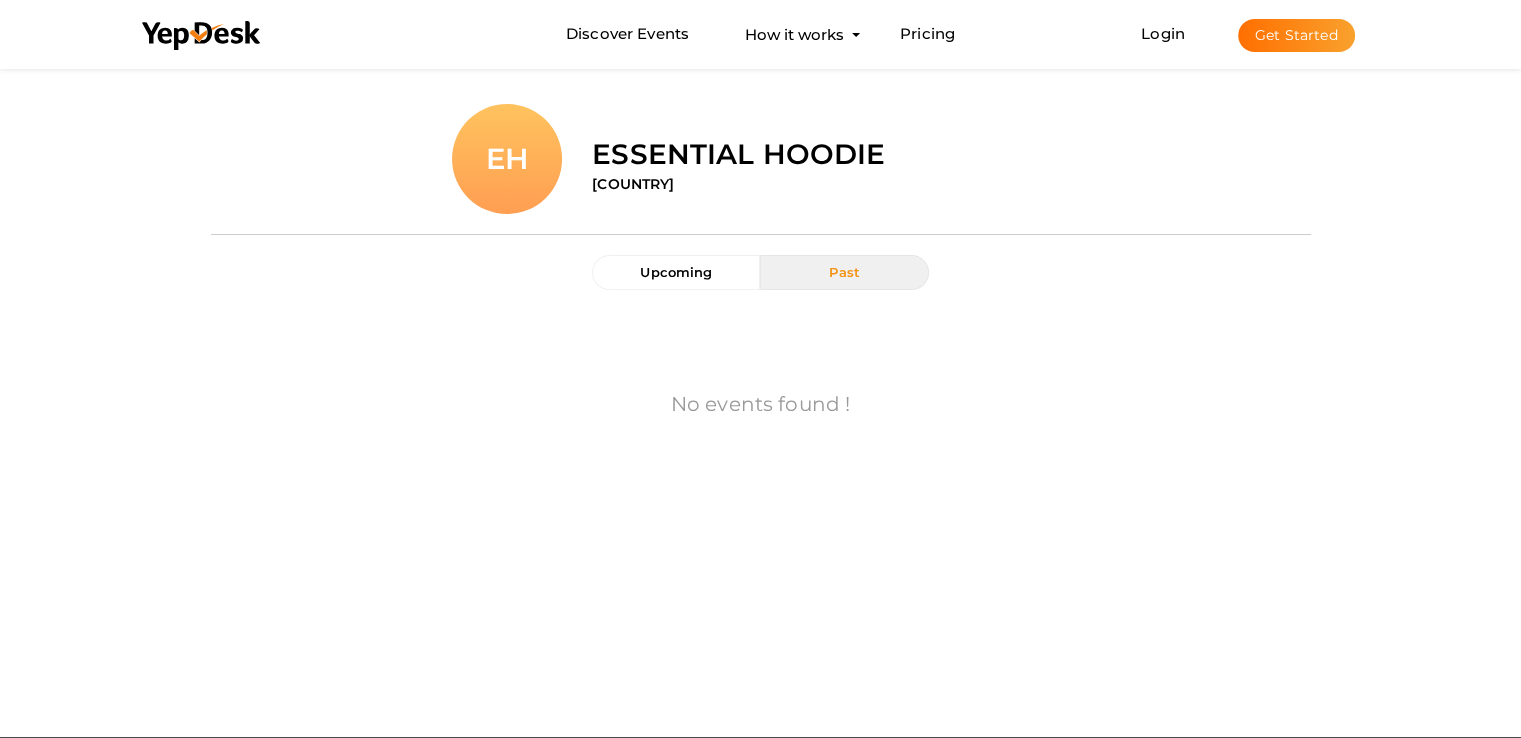 click on "Get Started" at bounding box center (1296, 35) 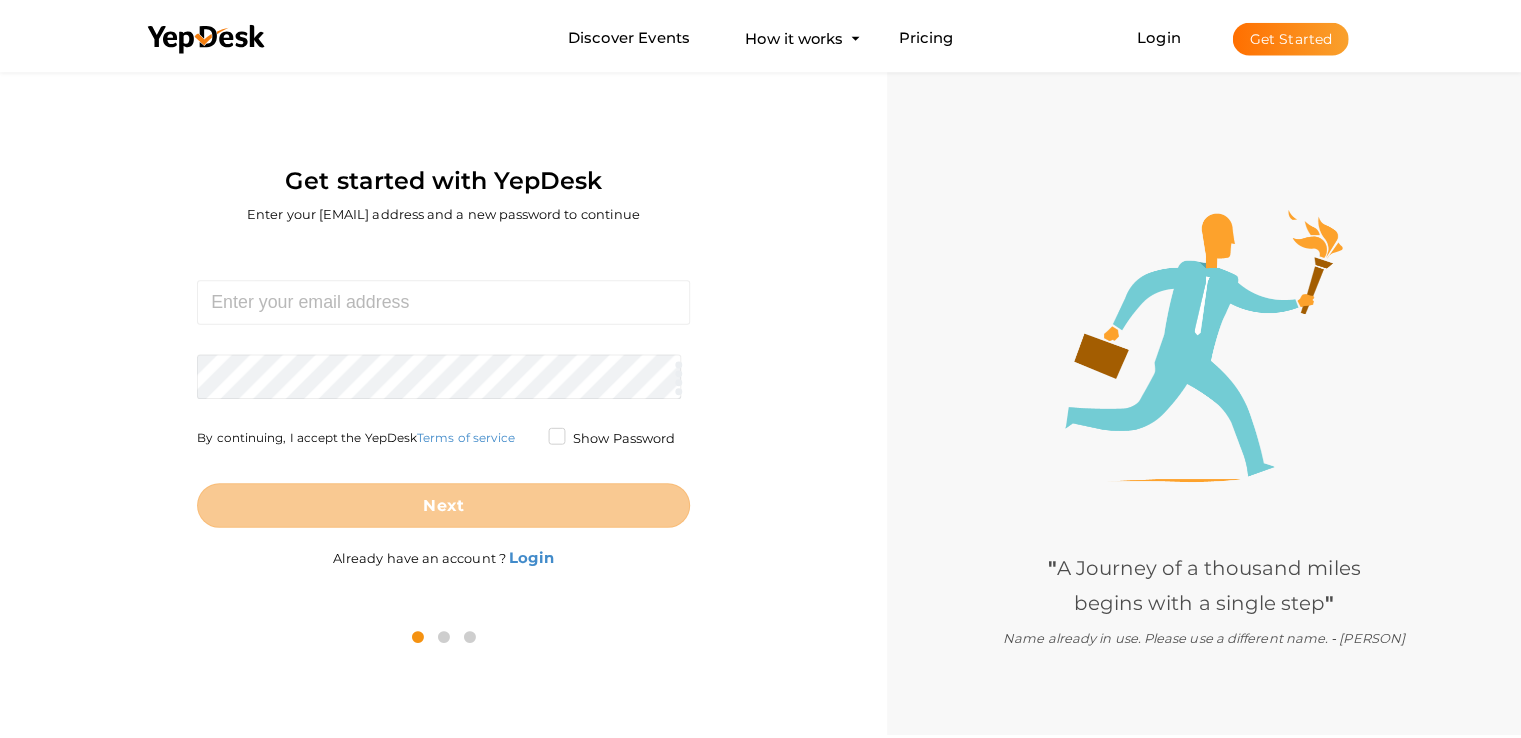 scroll, scrollTop: 64, scrollLeft: 0, axis: vertical 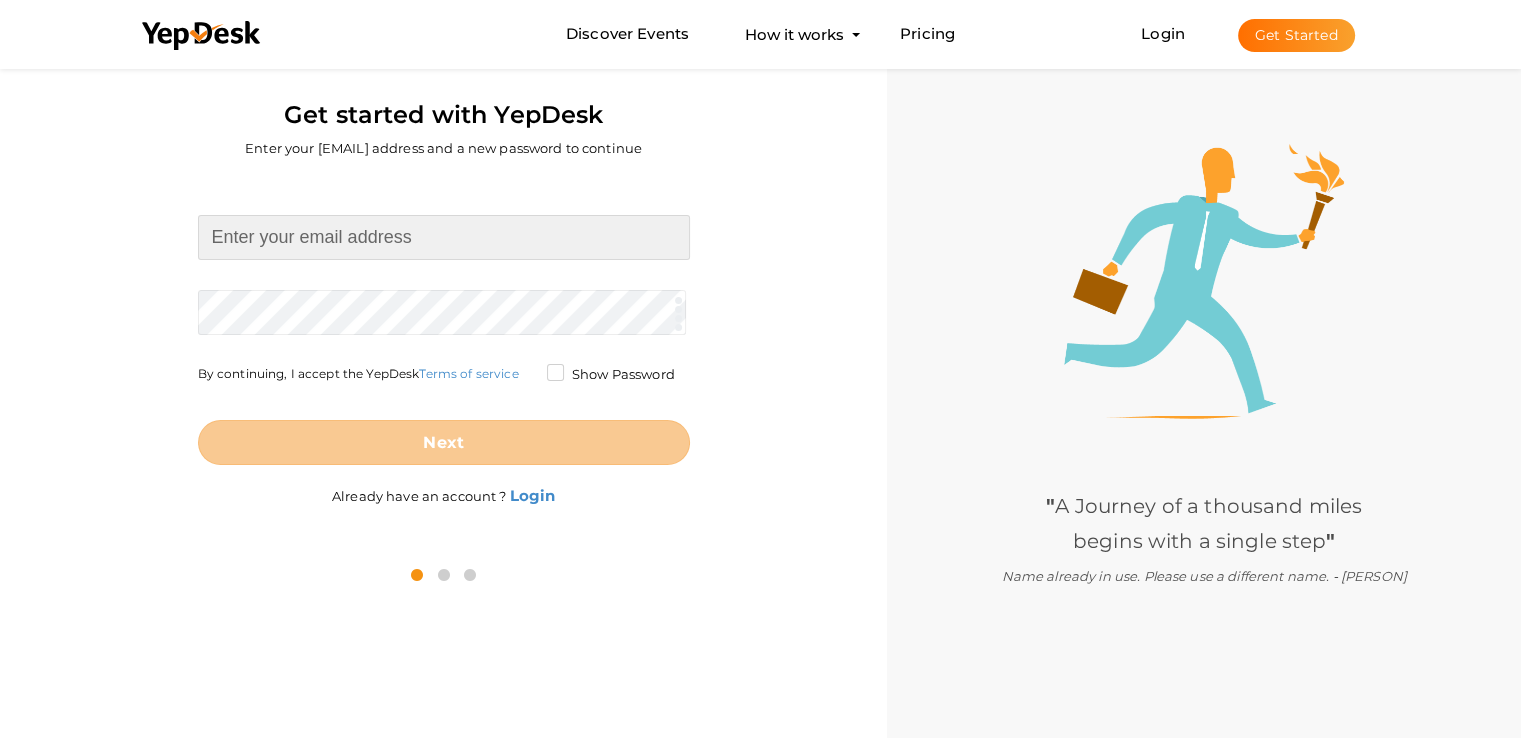 click at bounding box center [444, 237] 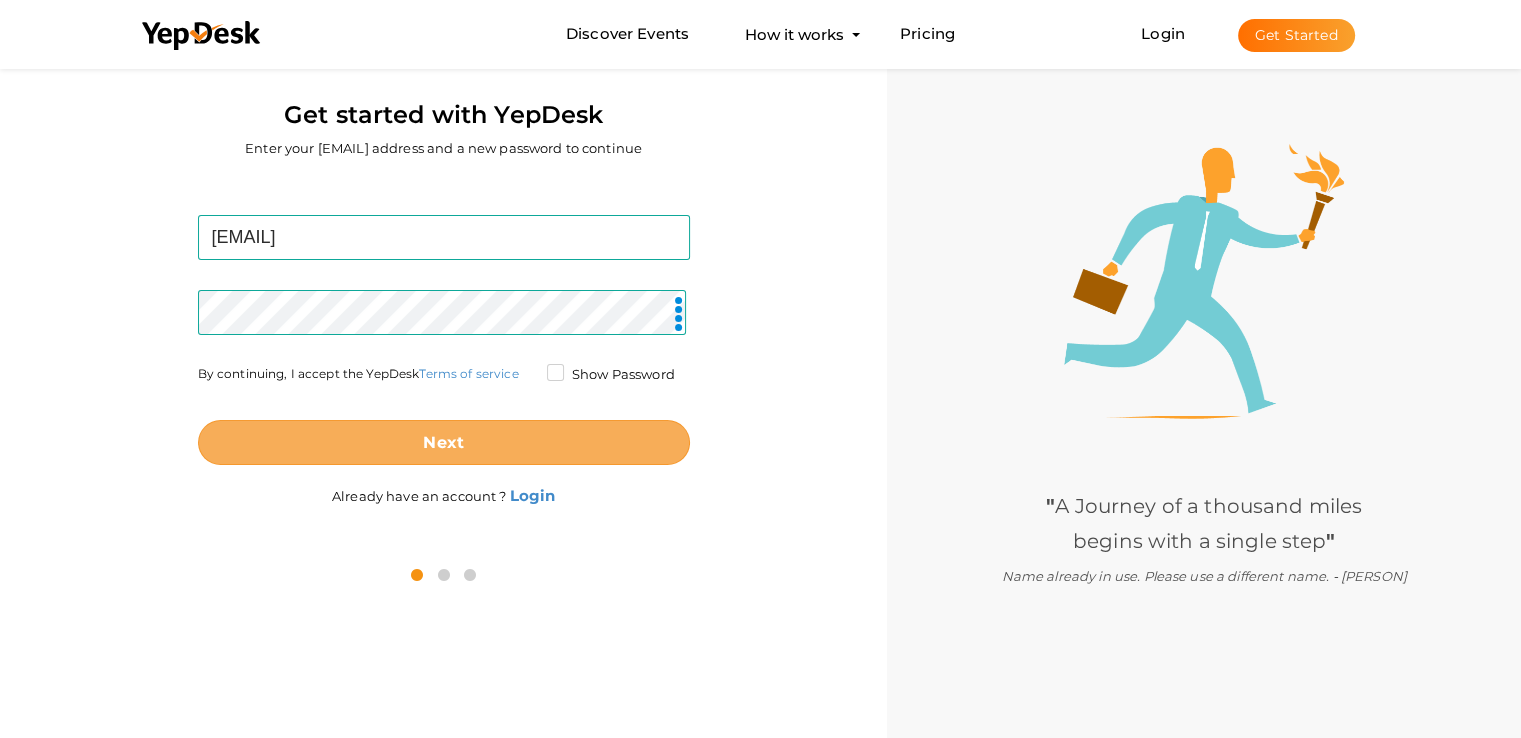 click on "Next" at bounding box center (444, 442) 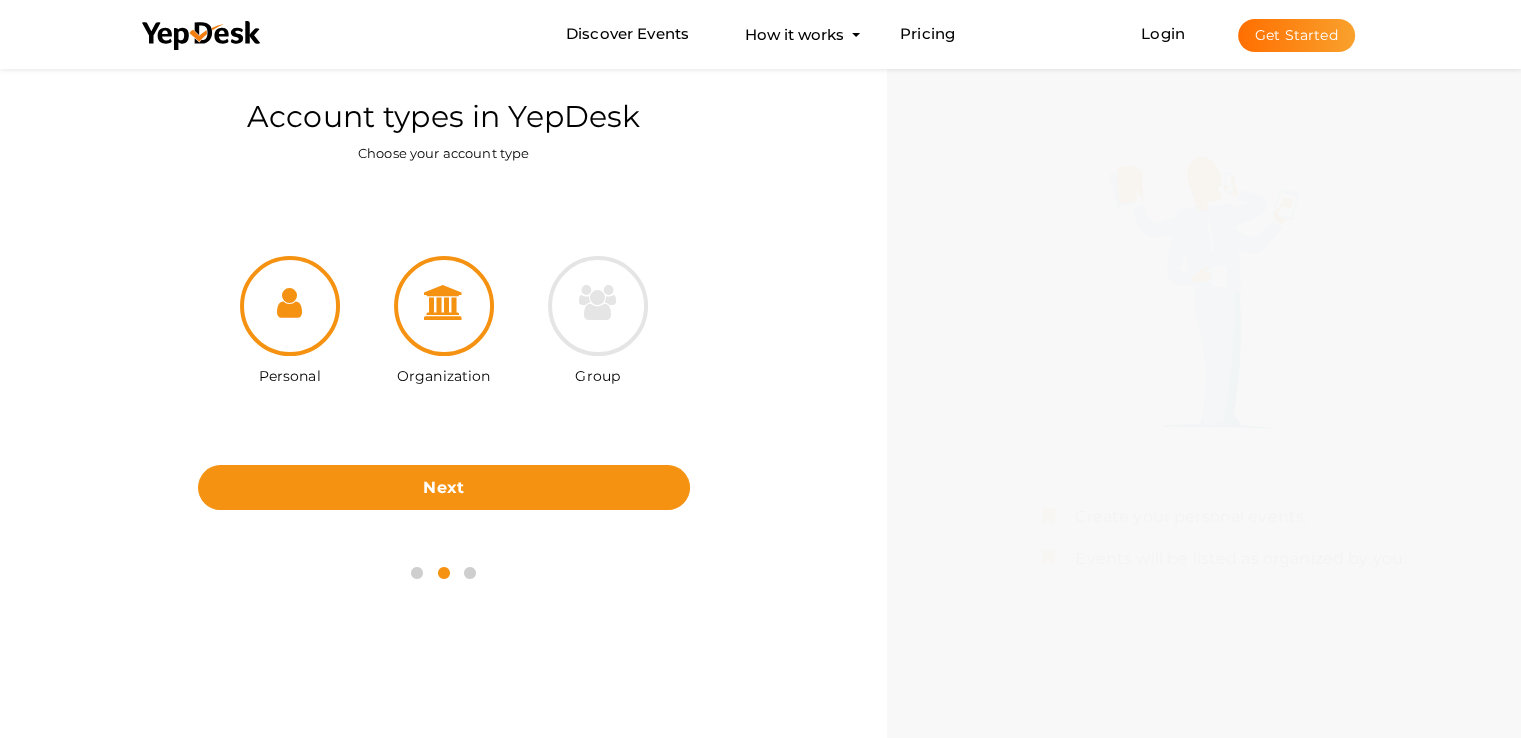 click at bounding box center [444, 302] 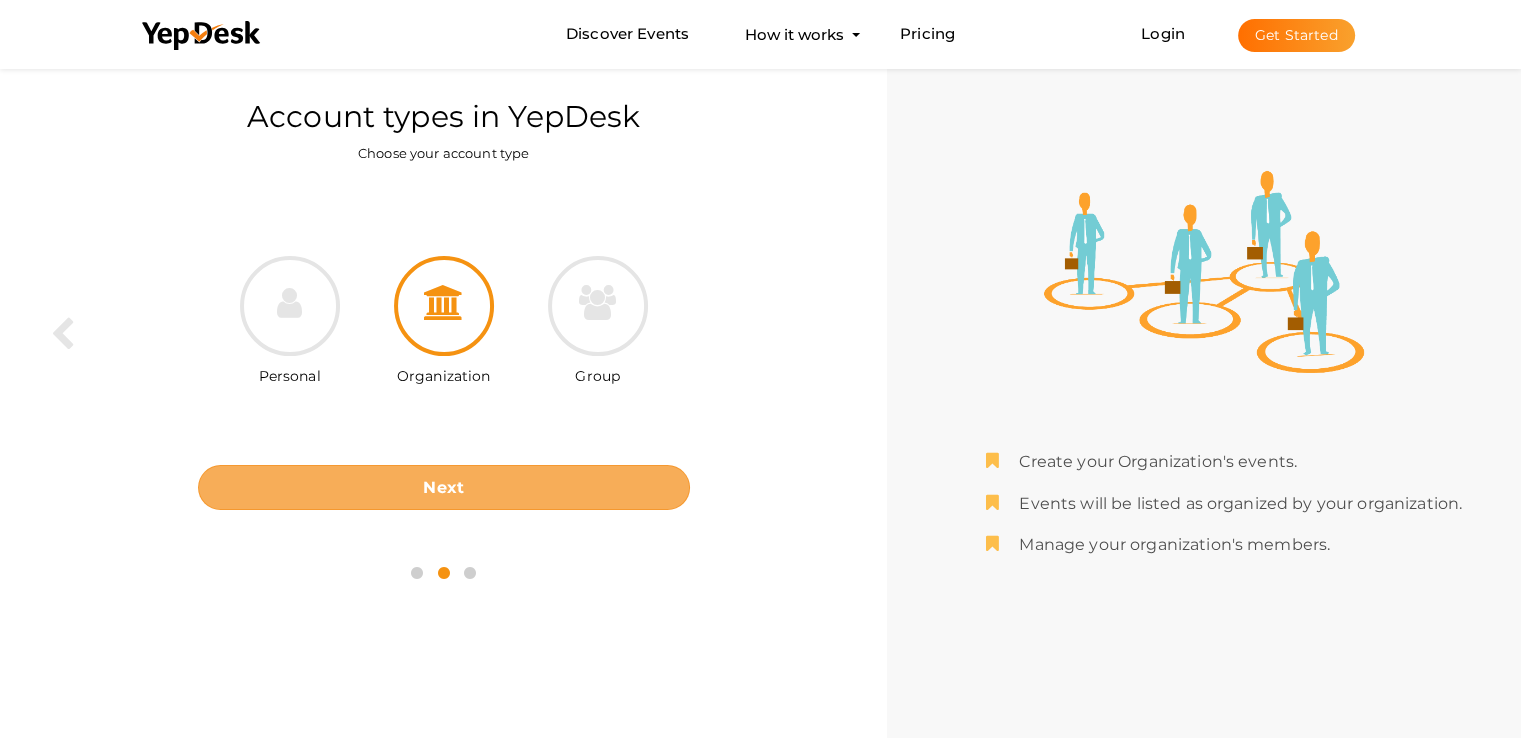 click on "Next" at bounding box center [443, 487] 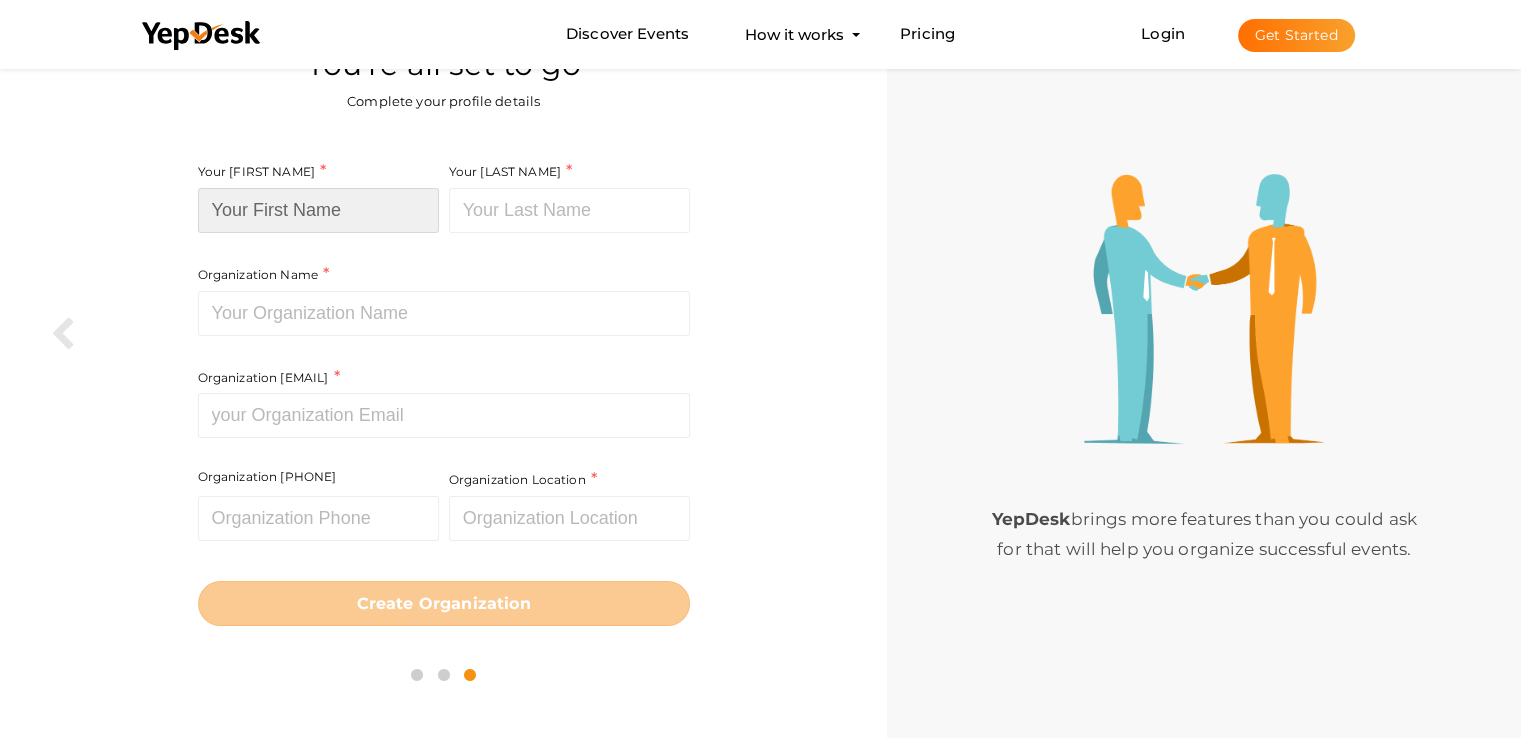 click at bounding box center (318, 210) 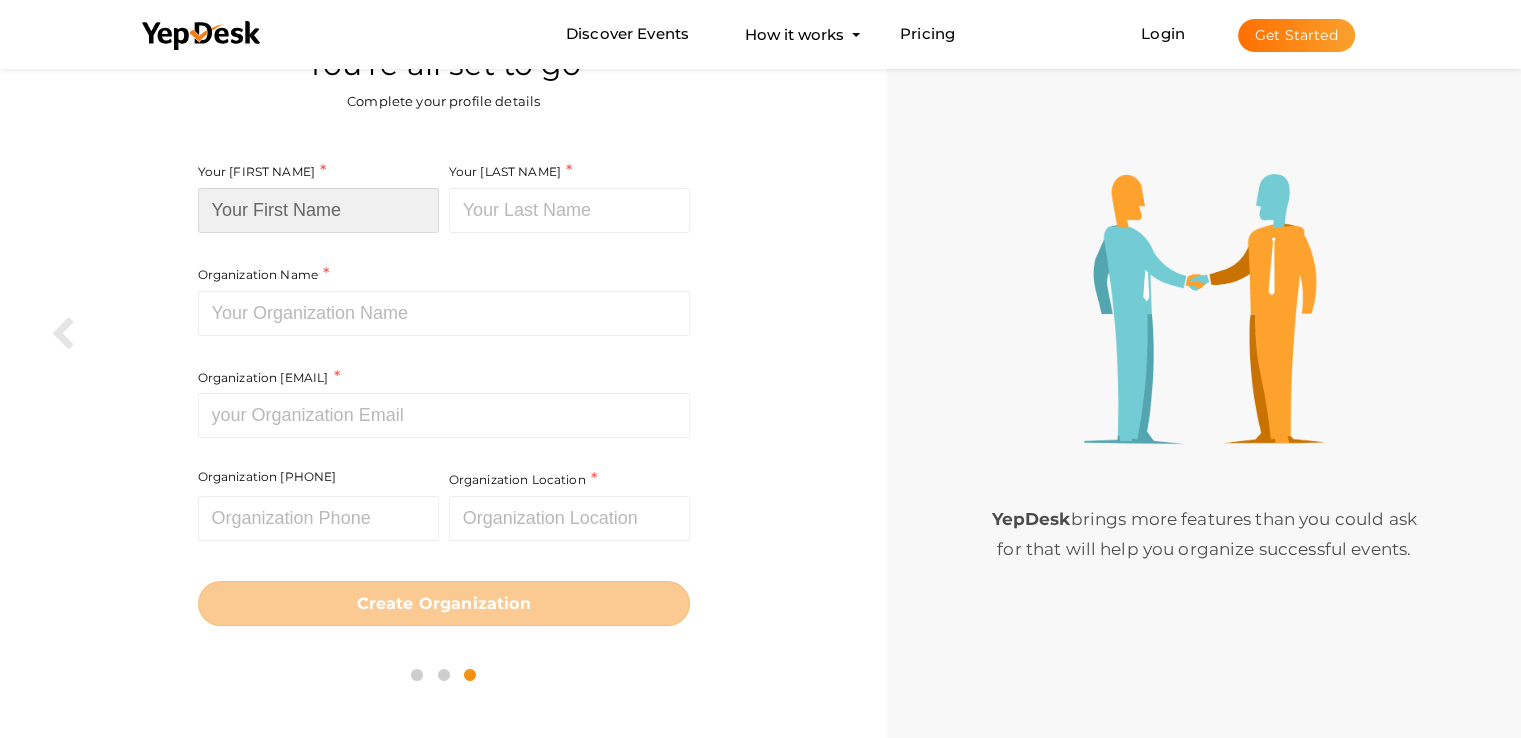 type on "synaworld" 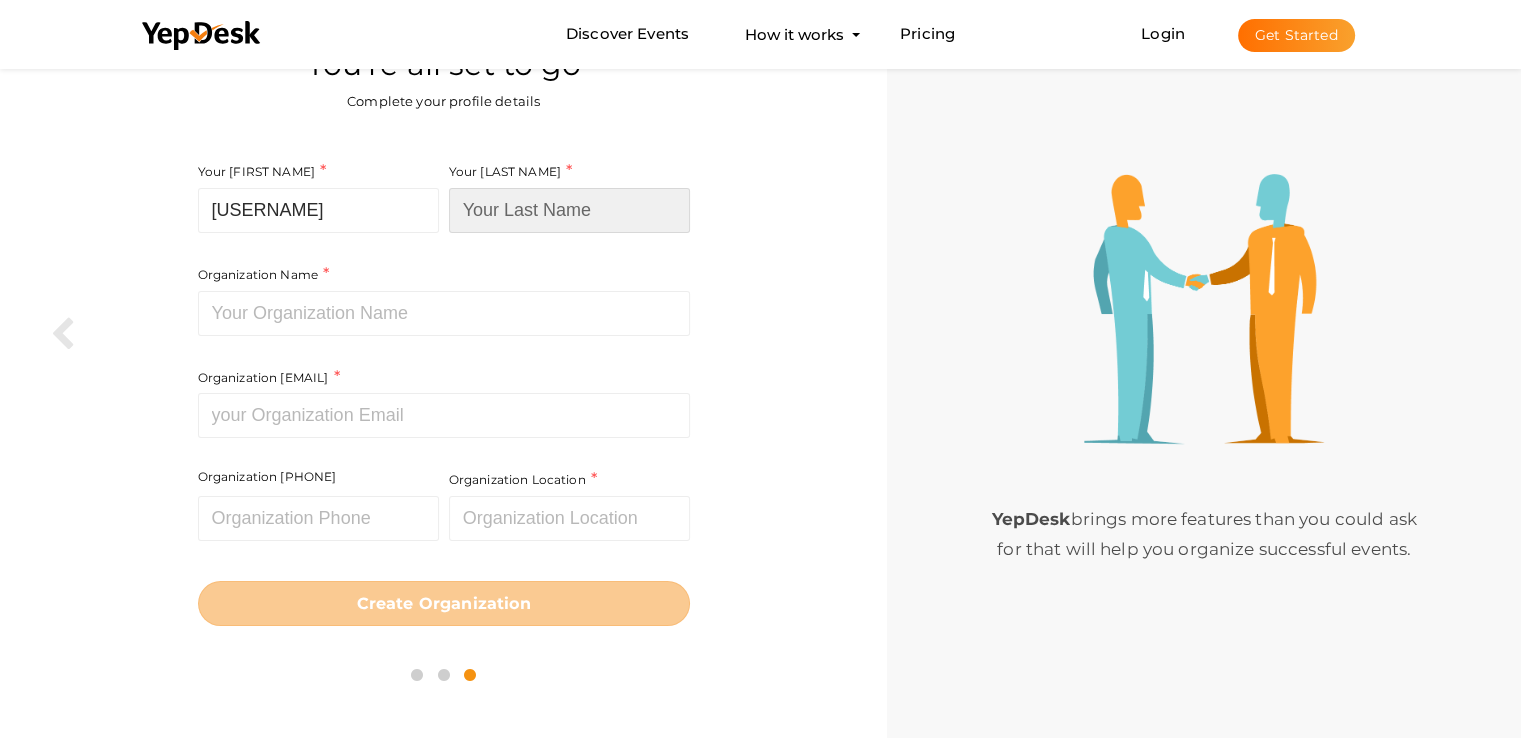 type on "synaworld" 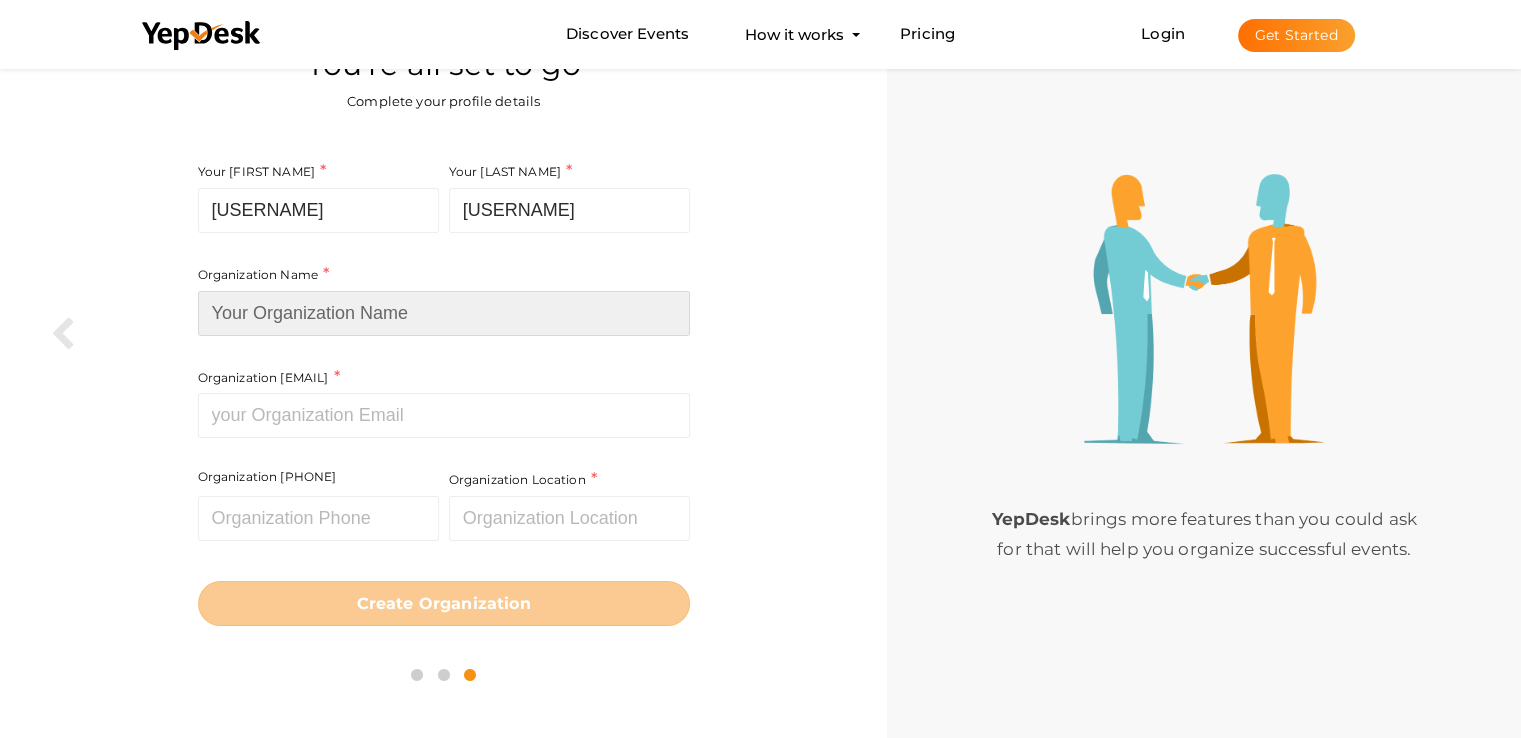 type on "https://ussynaworlds.com/hoodie" 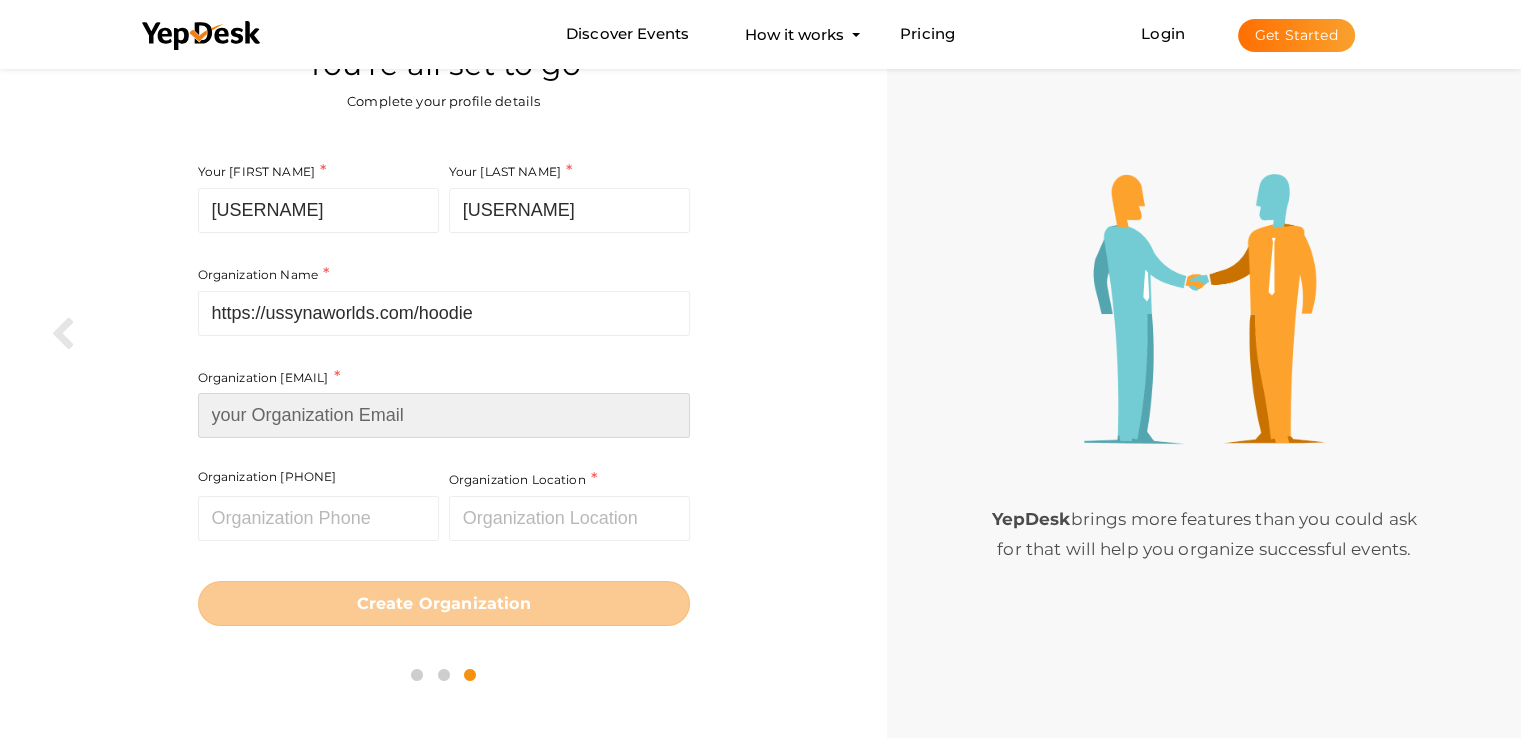 type on "synaworld428@example.com" 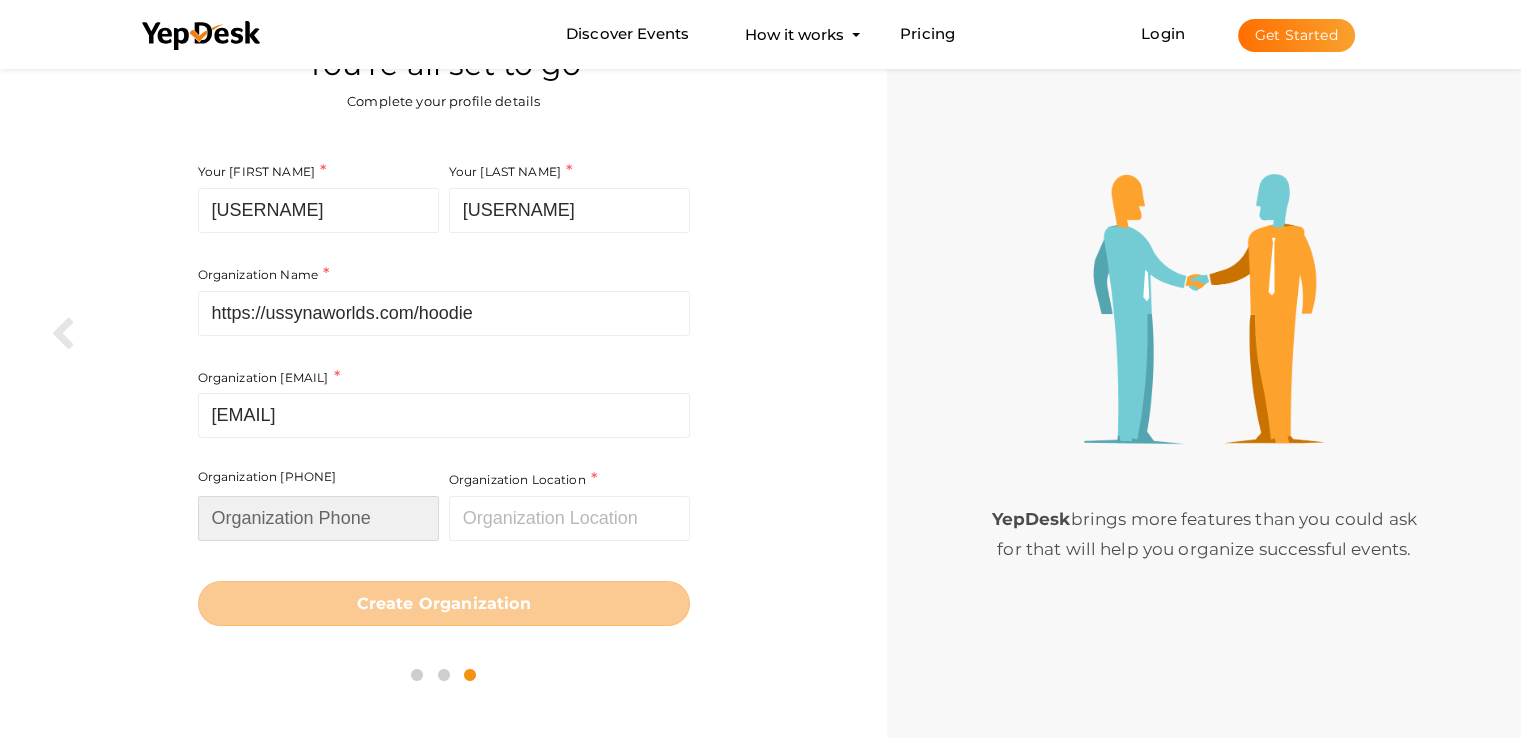 type on "03350998811" 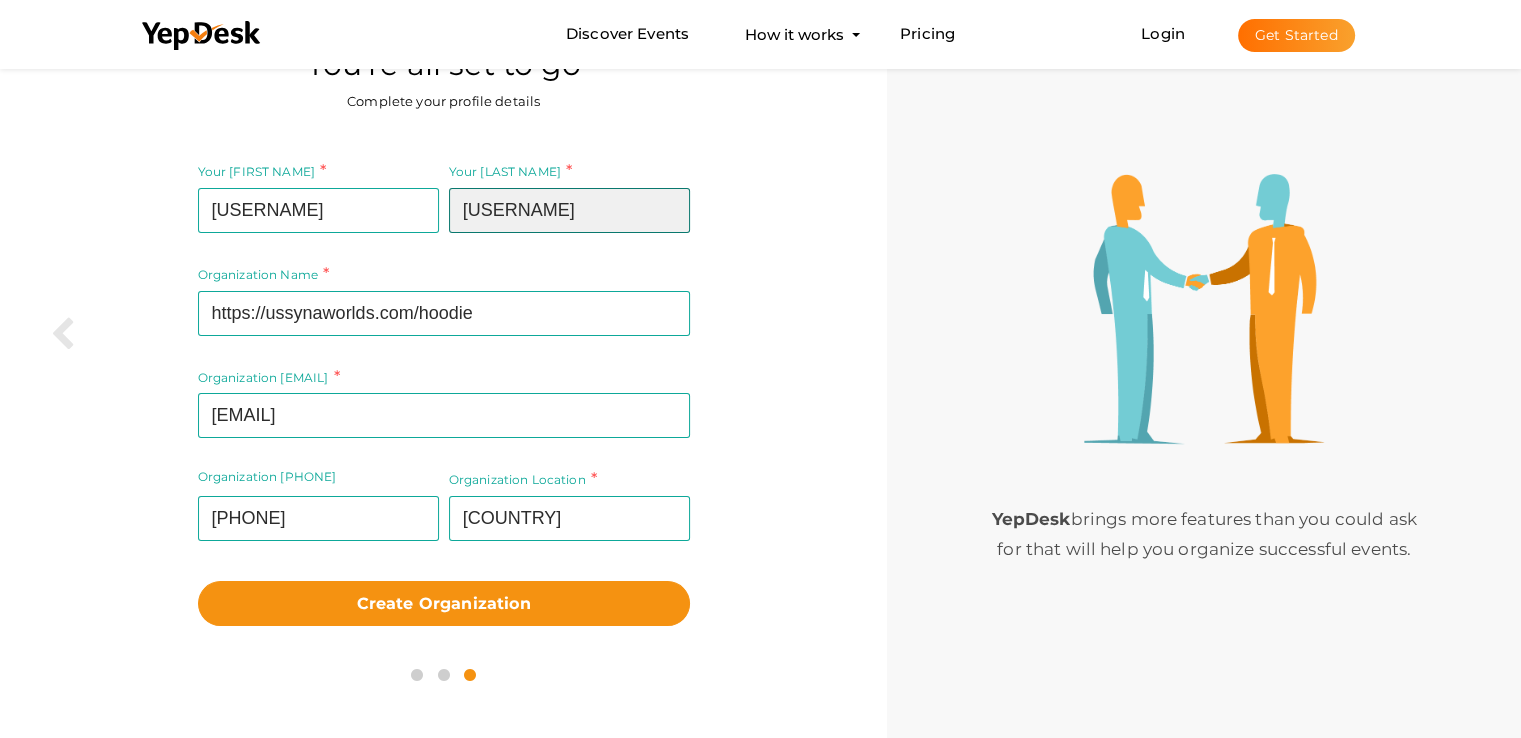 click on "synaworld" at bounding box center (569, 210) 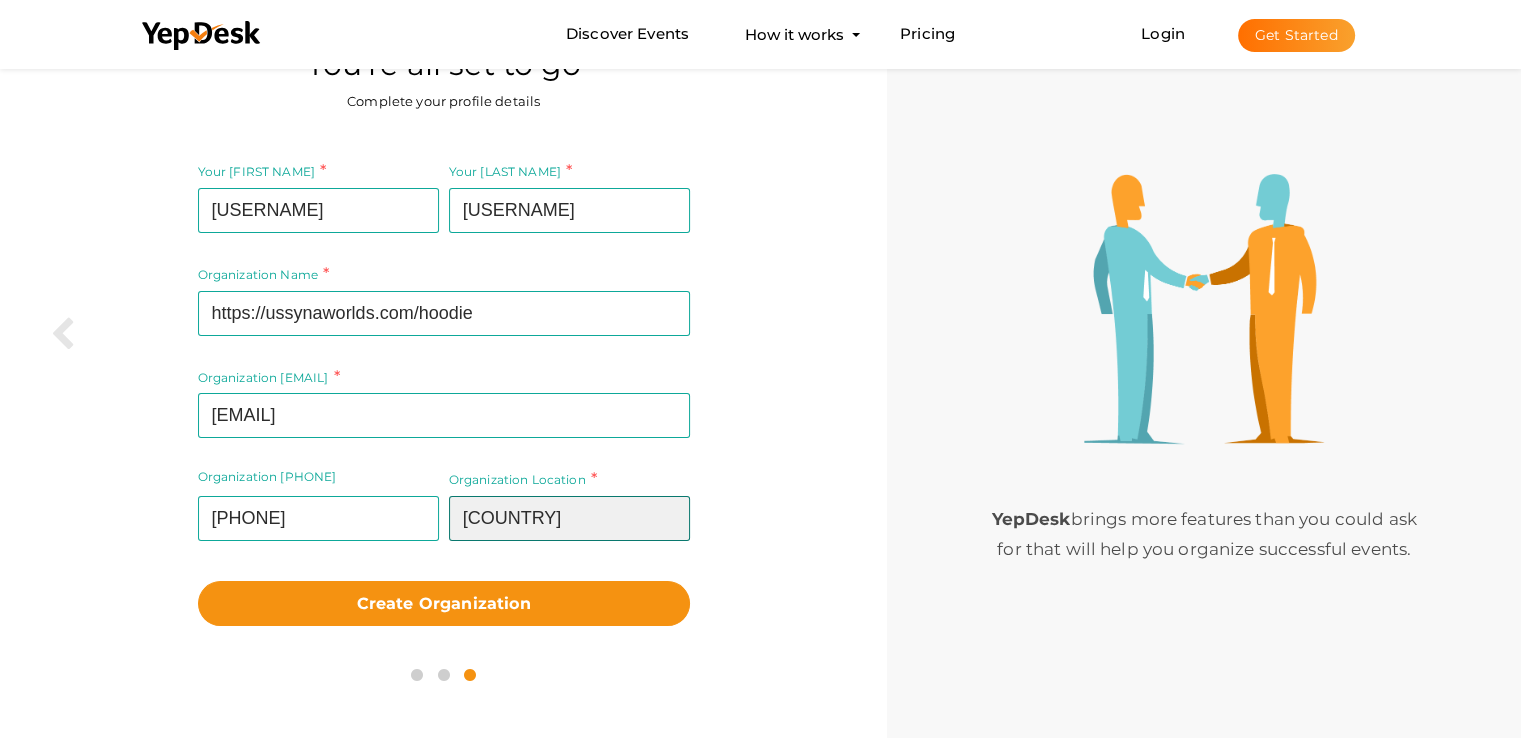 click on "Pakistan" at bounding box center [569, 518] 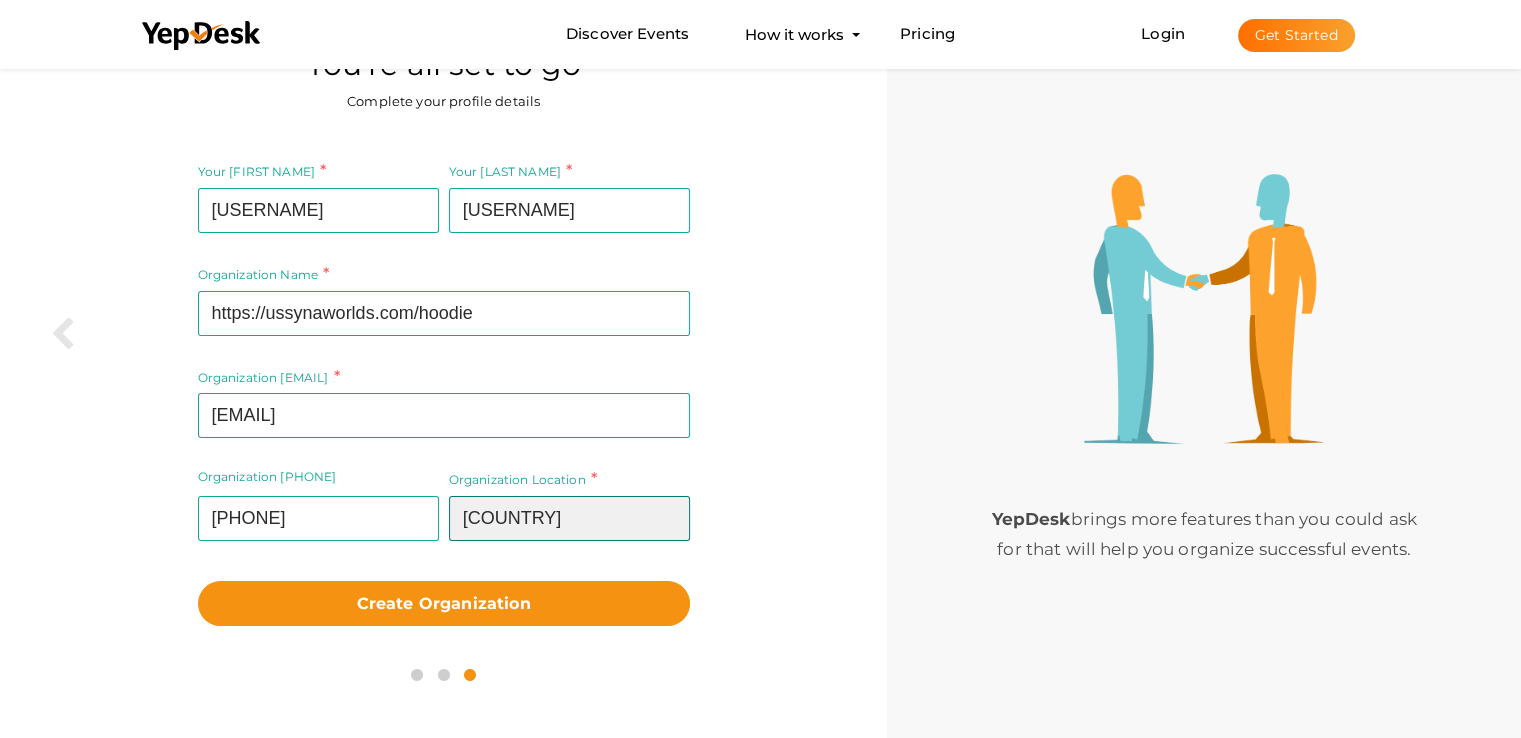 type on "[COUNTRY]" 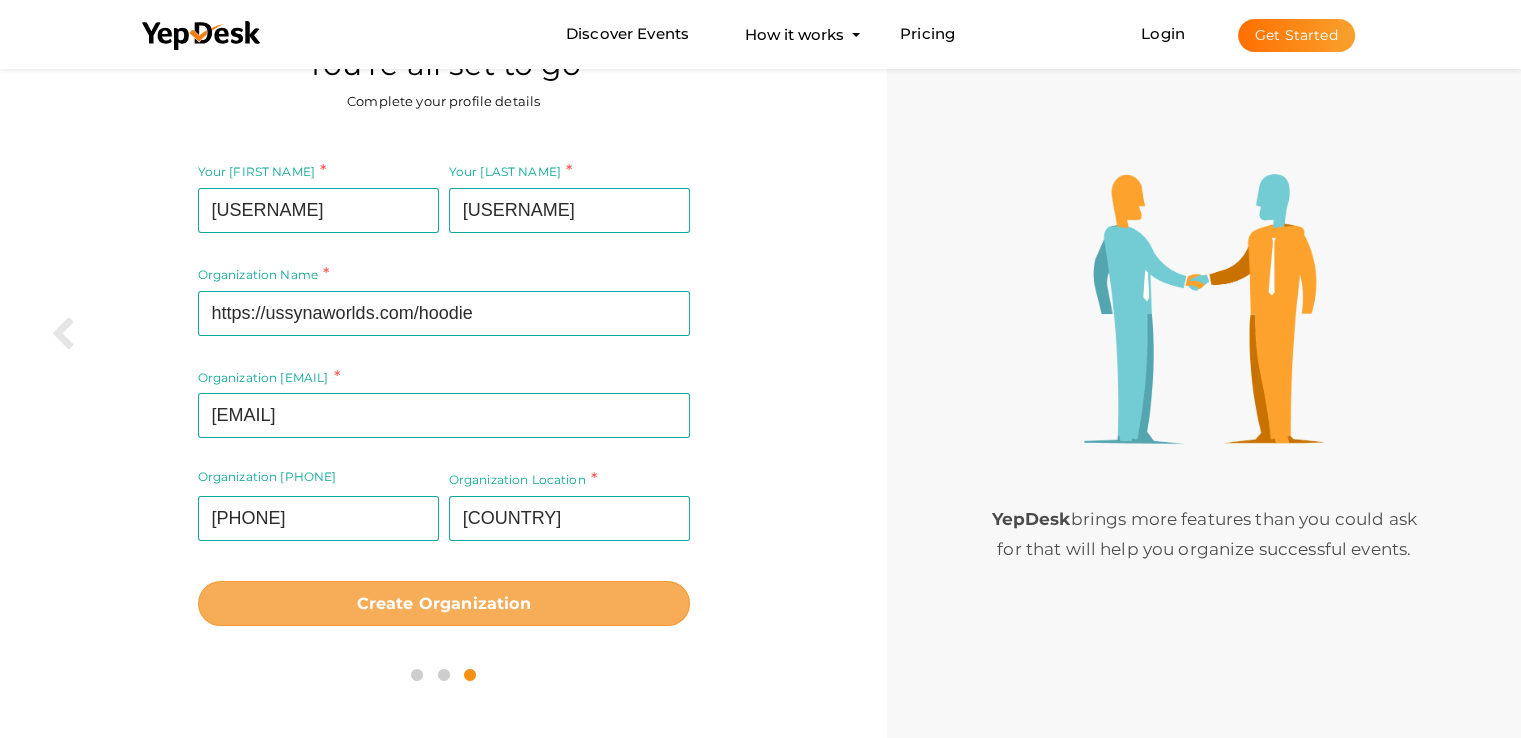 click on "Create
Organization" at bounding box center (444, 603) 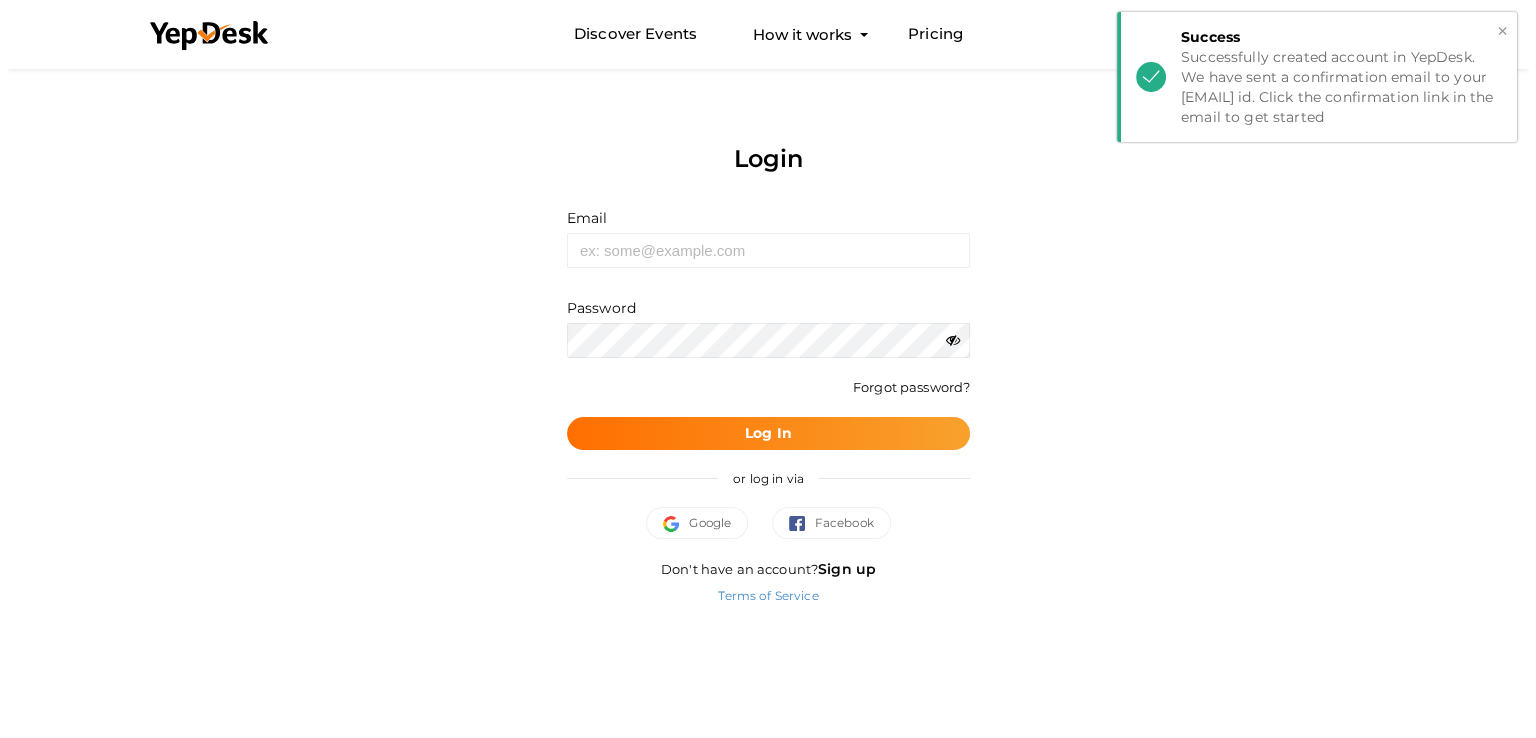 scroll, scrollTop: 0, scrollLeft: 0, axis: both 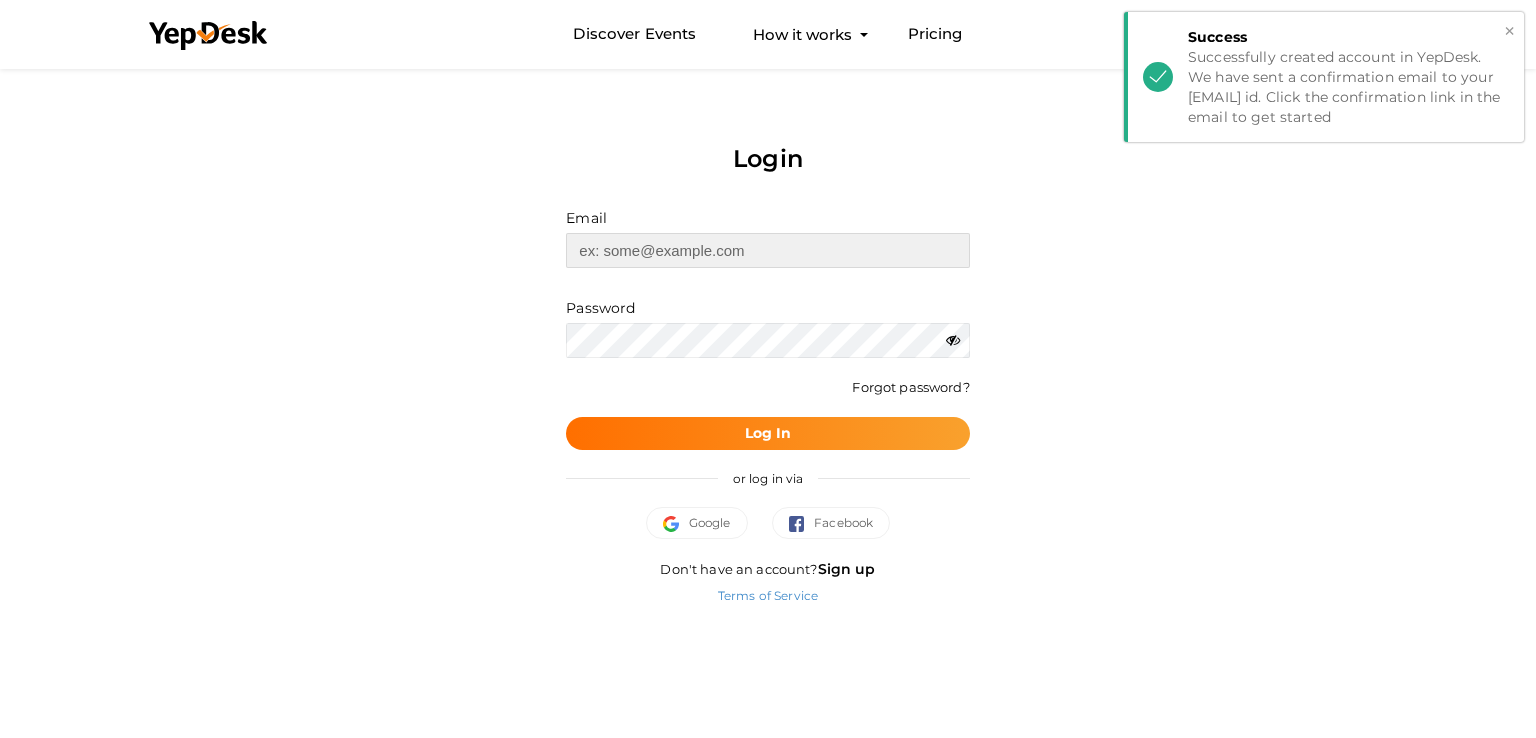 type on "synaworld428@gmail.com" 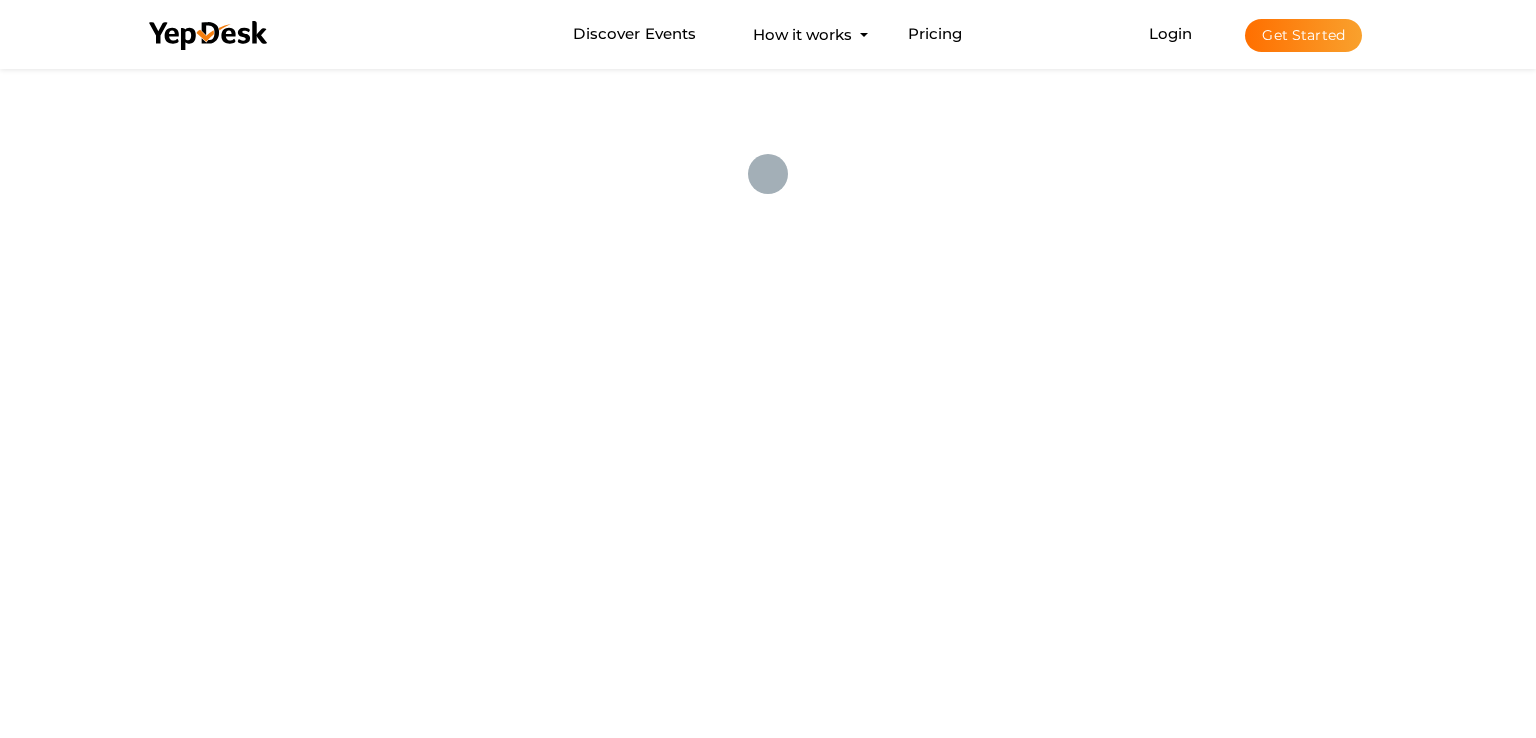 scroll, scrollTop: 0, scrollLeft: 0, axis: both 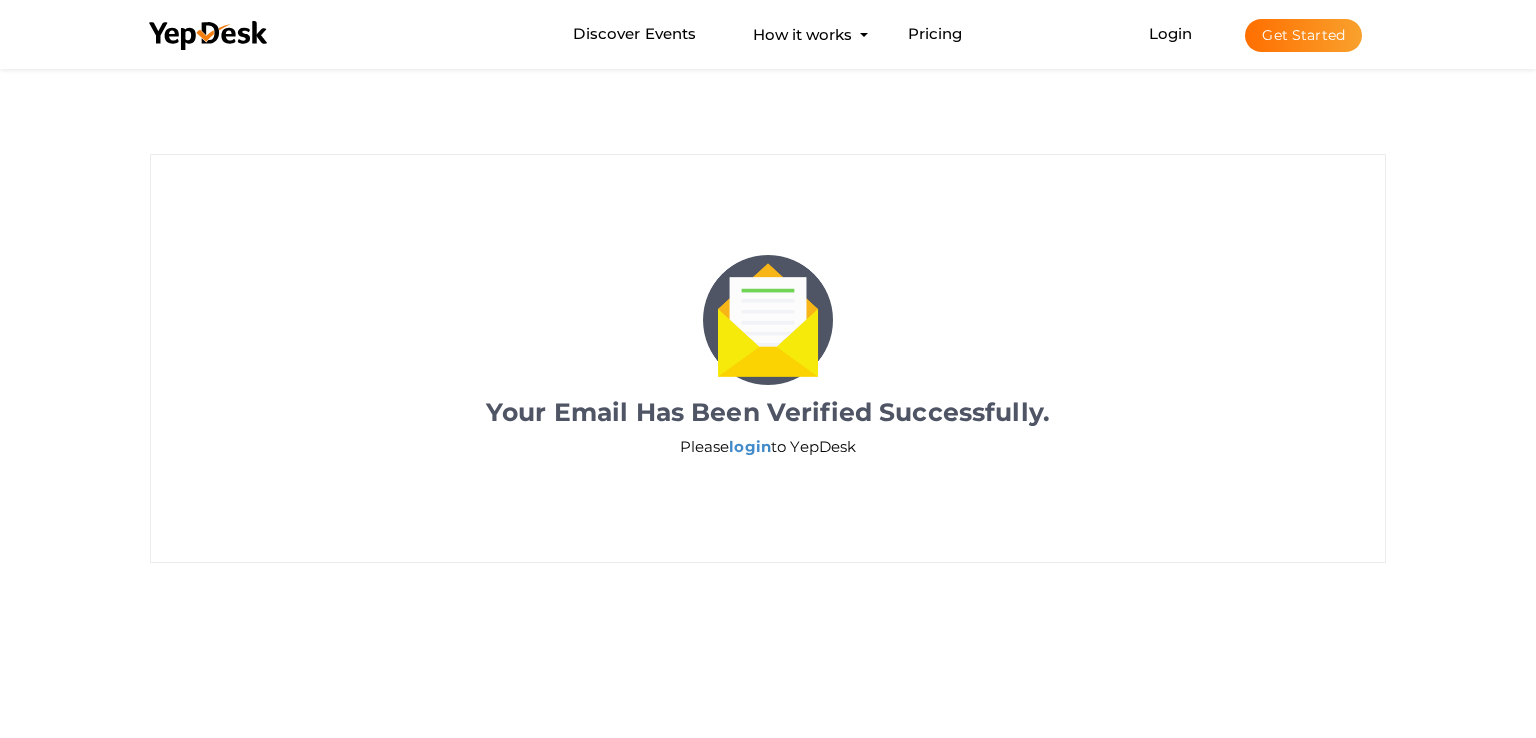 click on "Login
Get Started
Branded mobile event apps
YepDesk Meet
Powerful Registration / Ticketing
Pricing
Discover Events" at bounding box center [1255, 34] 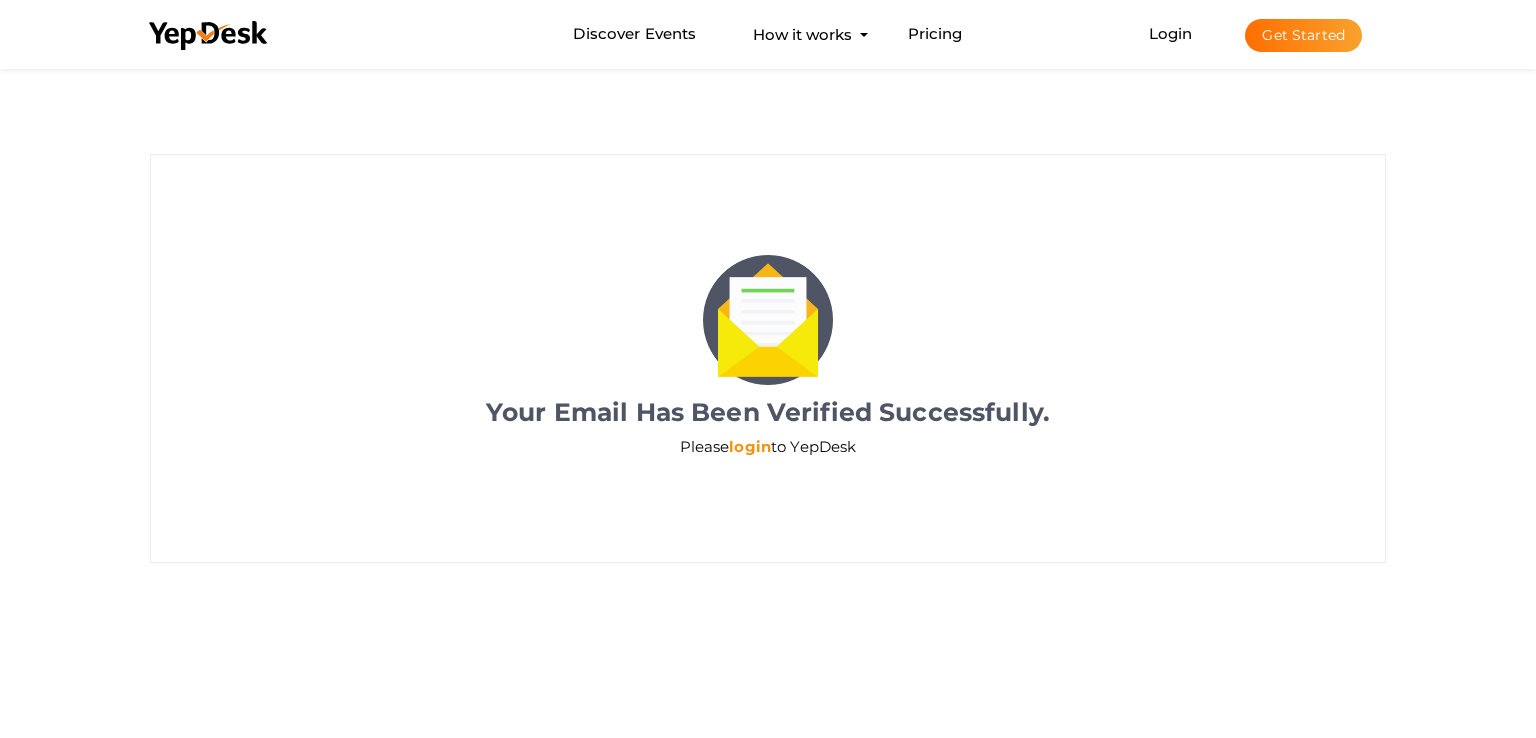 click on "login" at bounding box center (750, 446) 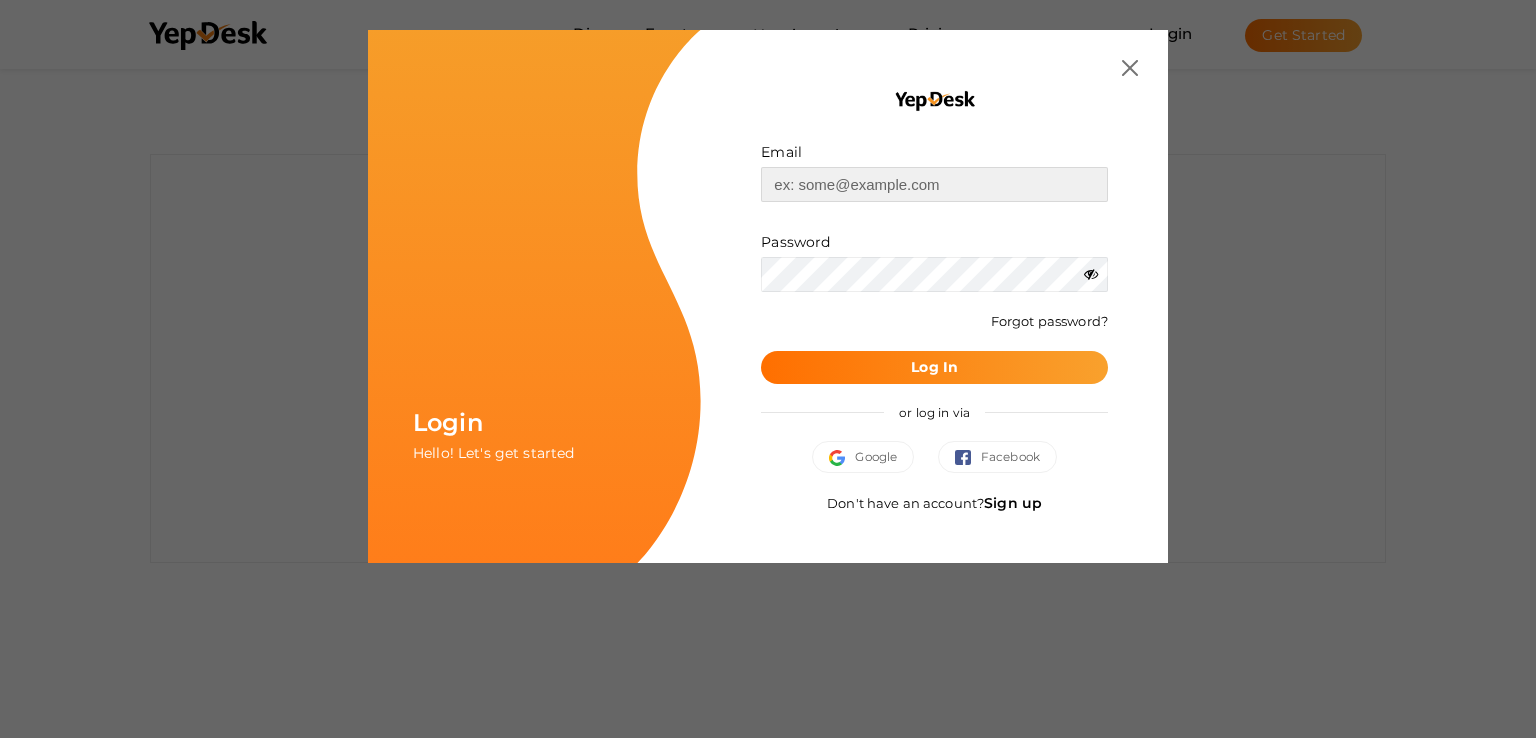 type on "[EMAIL]" 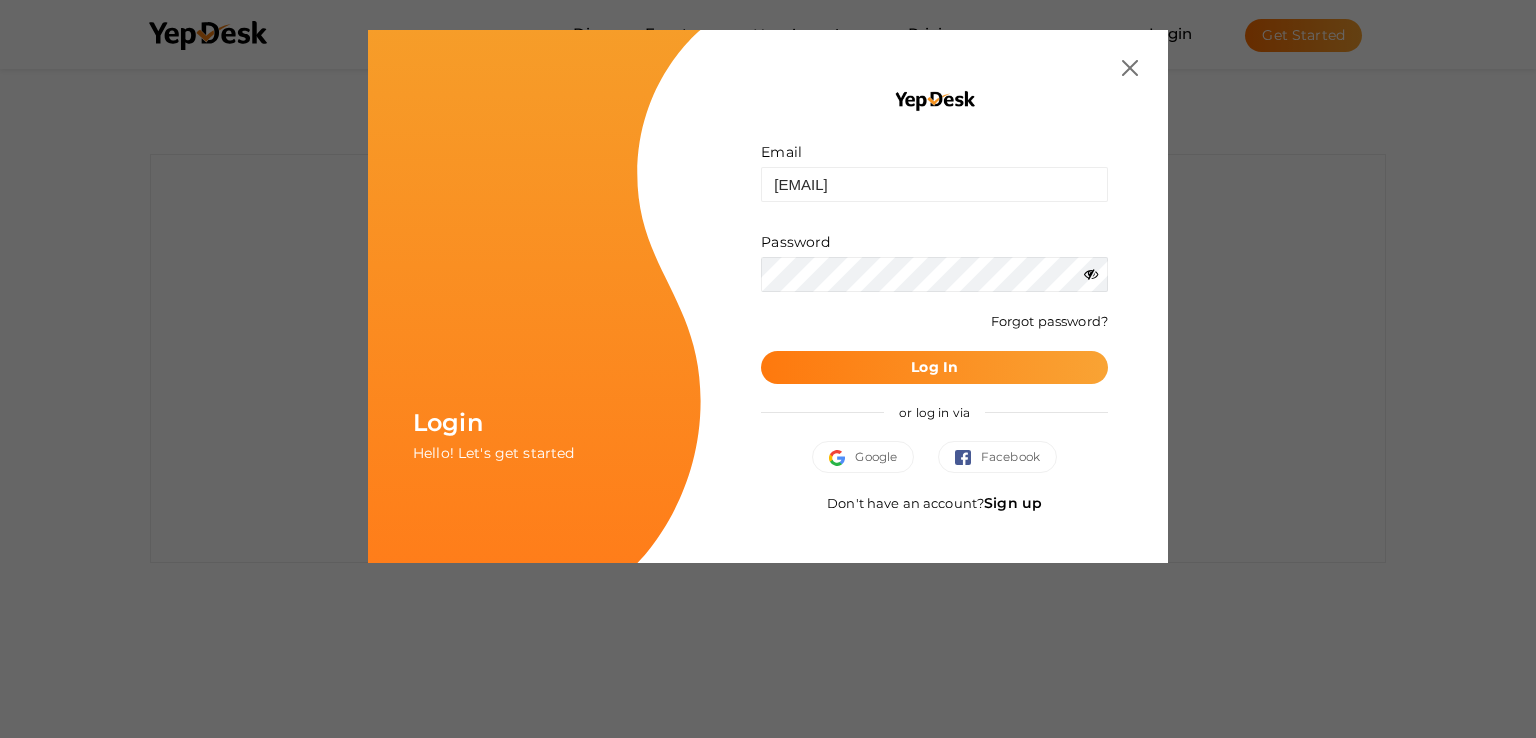 click on "Log In" at bounding box center [934, 367] 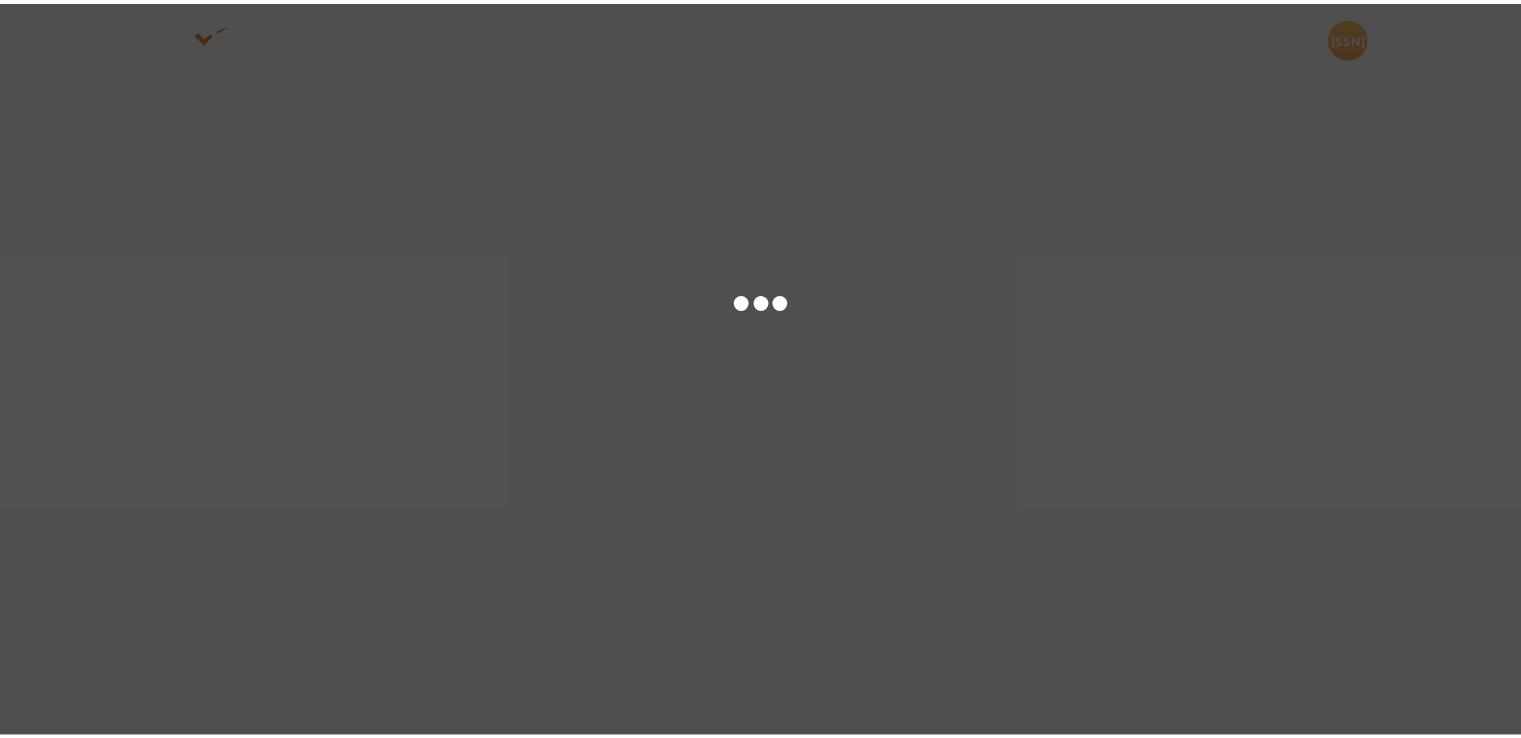 scroll, scrollTop: 0, scrollLeft: 0, axis: both 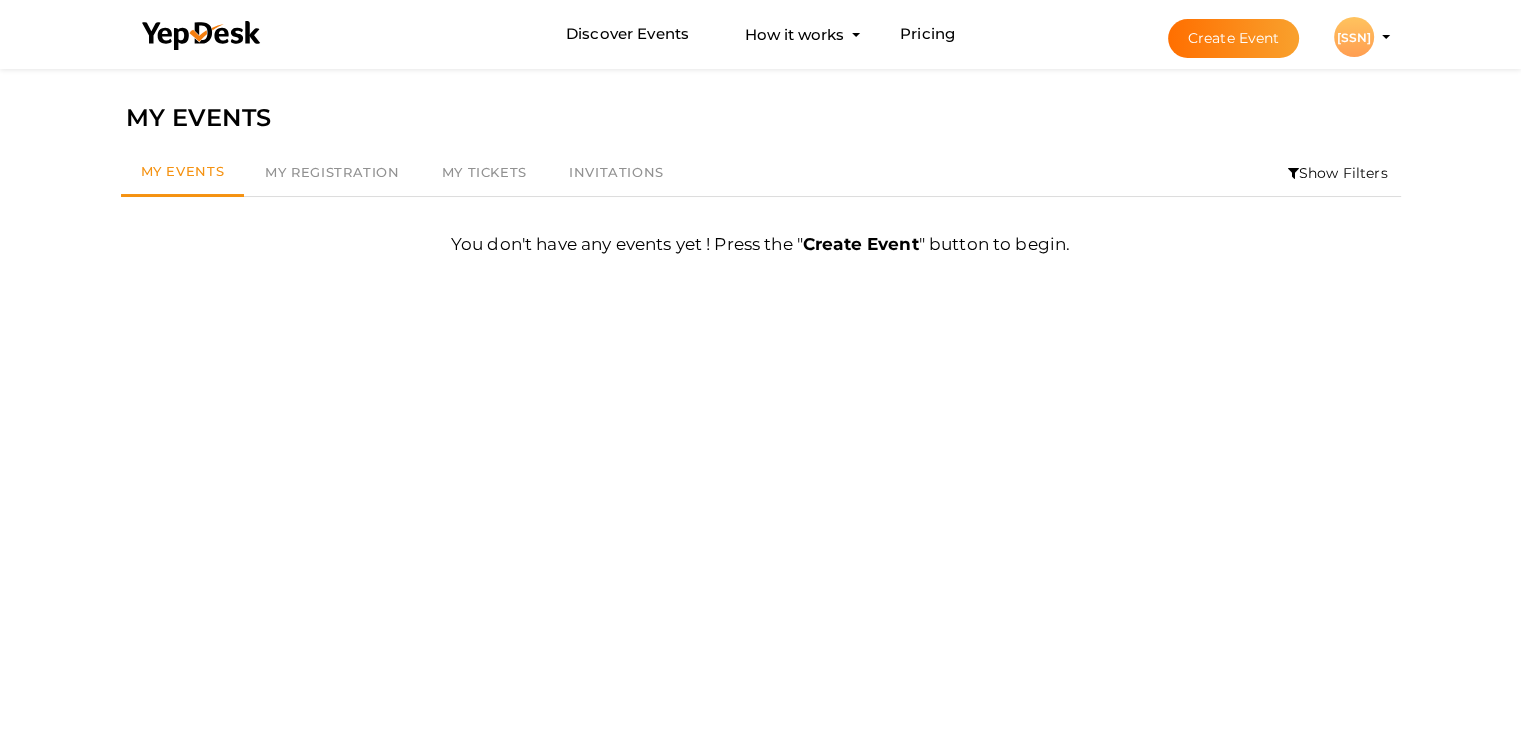 click on "[SSN]
[SSN]
synaworld synaworld
[EMAIL]
Personal Profile
My Events
Admin
Switch Profile
Create New Profile
Manage Profile
Logout" at bounding box center [1354, 37] 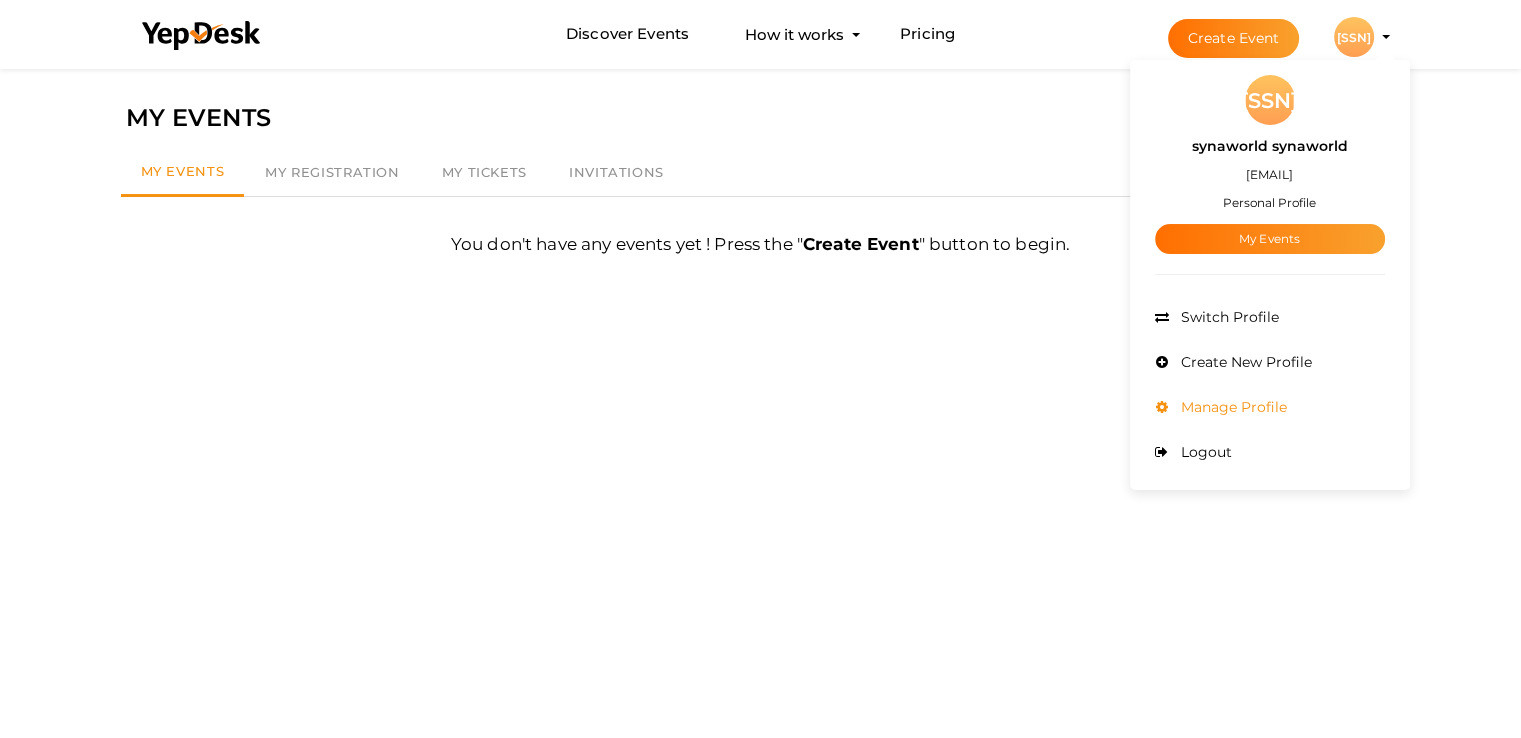 click on "Manage Profile" at bounding box center (1231, 407) 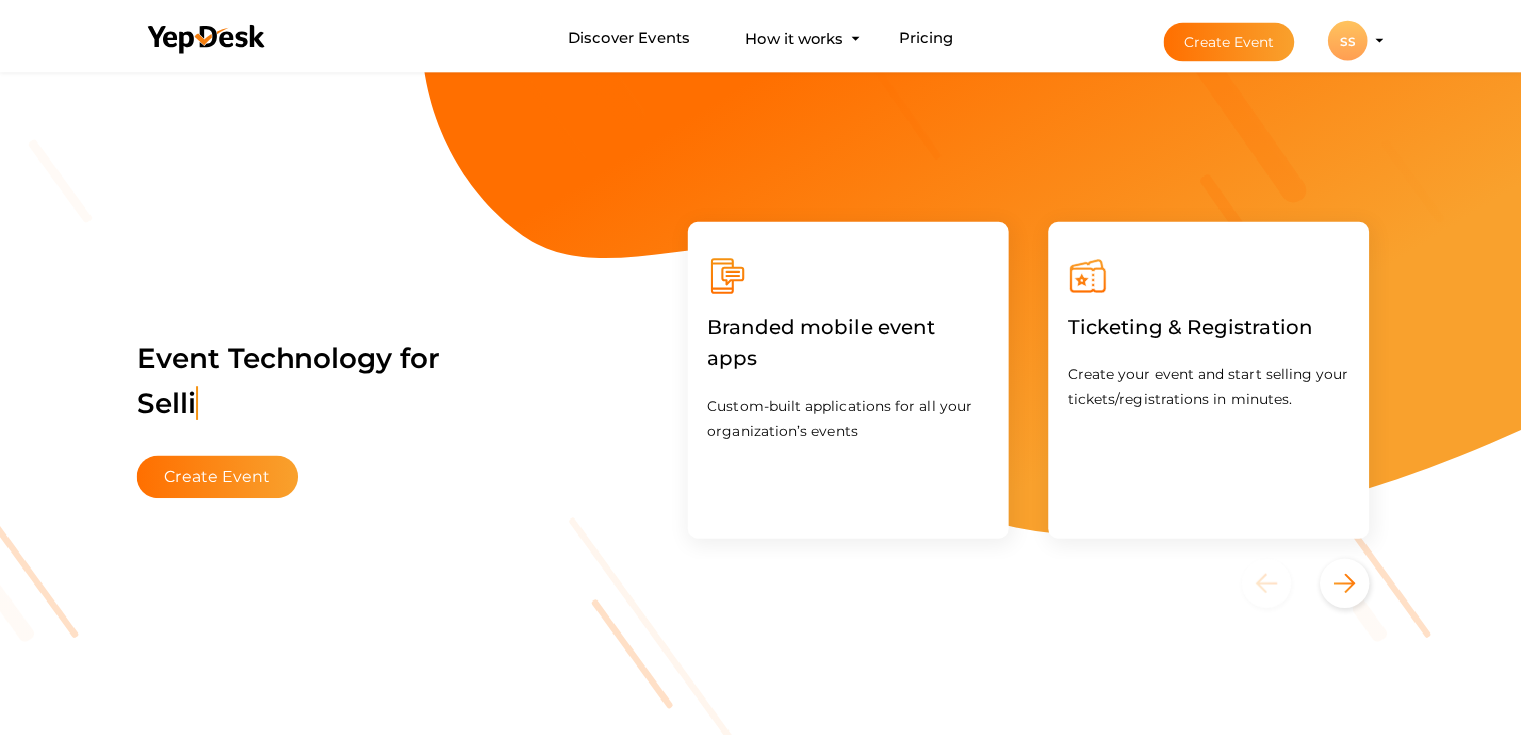 scroll, scrollTop: 0, scrollLeft: 0, axis: both 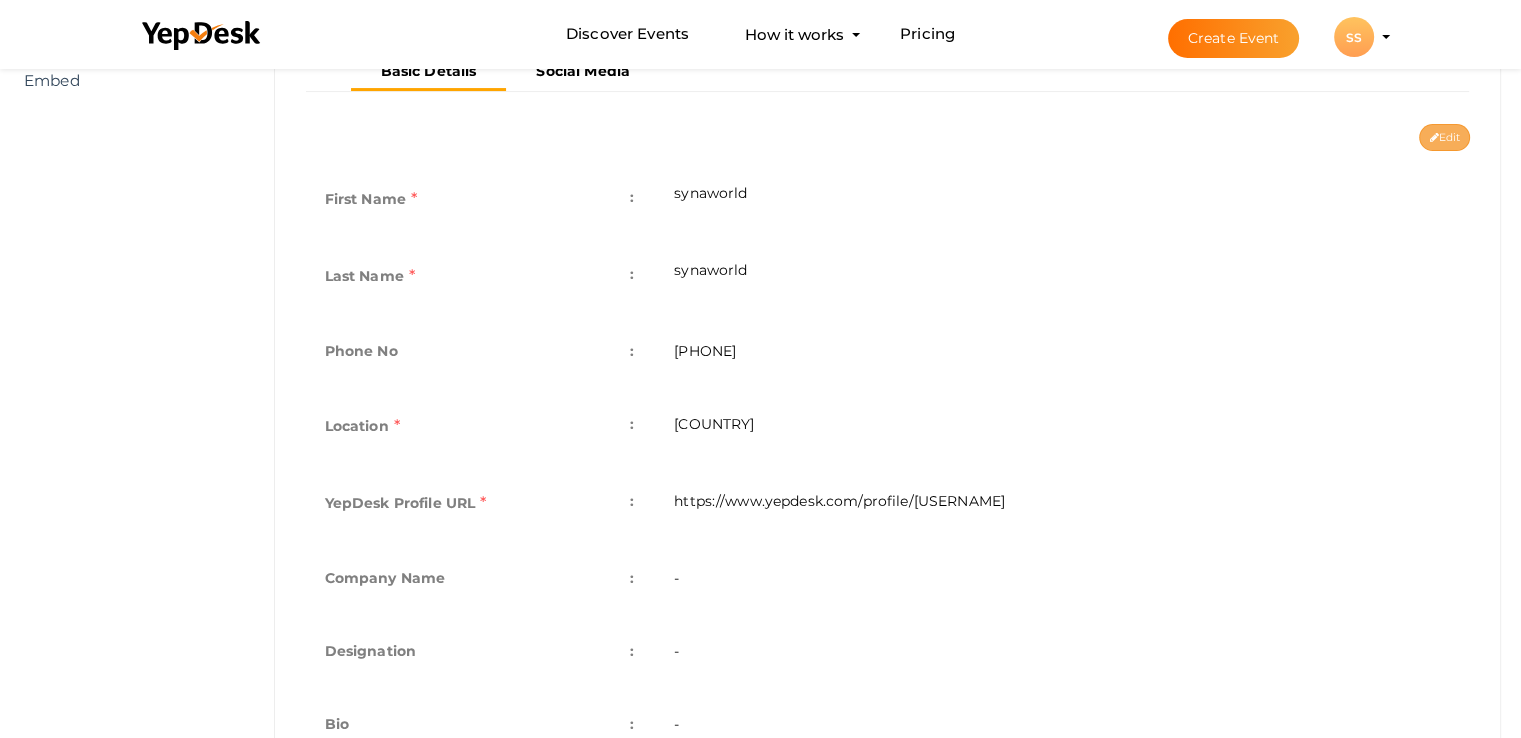 click on "Edit" at bounding box center [1444, 137] 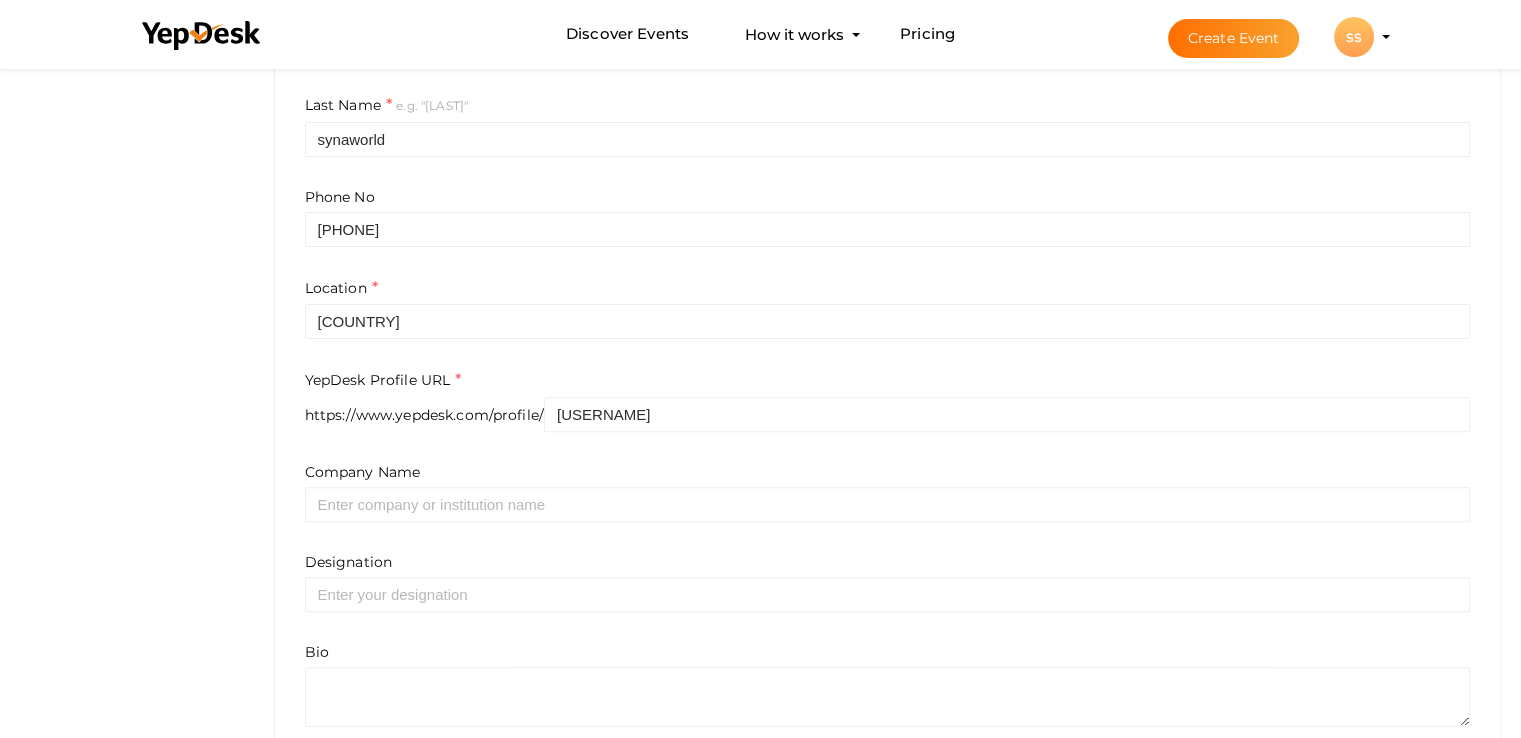 scroll, scrollTop: 664, scrollLeft: 0, axis: vertical 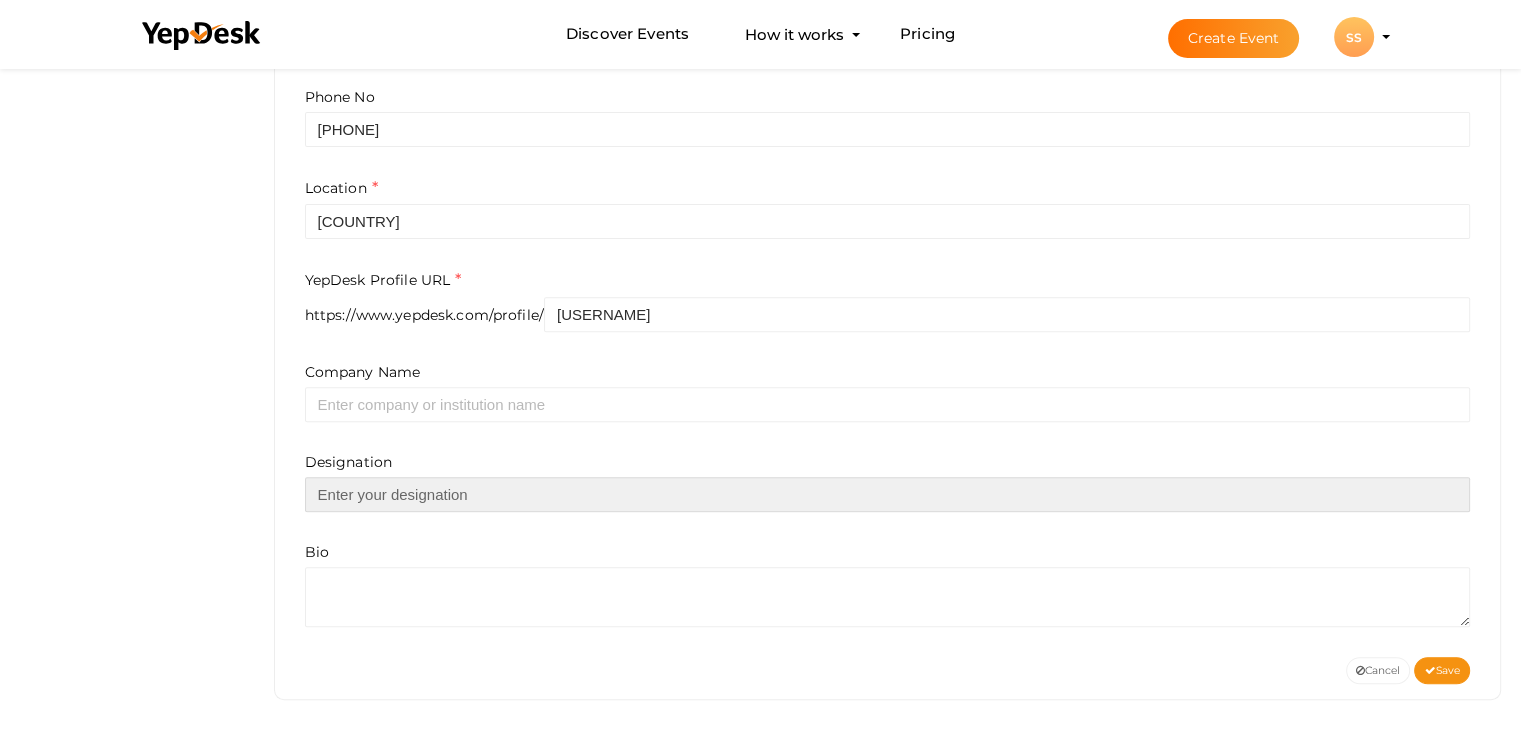 click at bounding box center (888, 494) 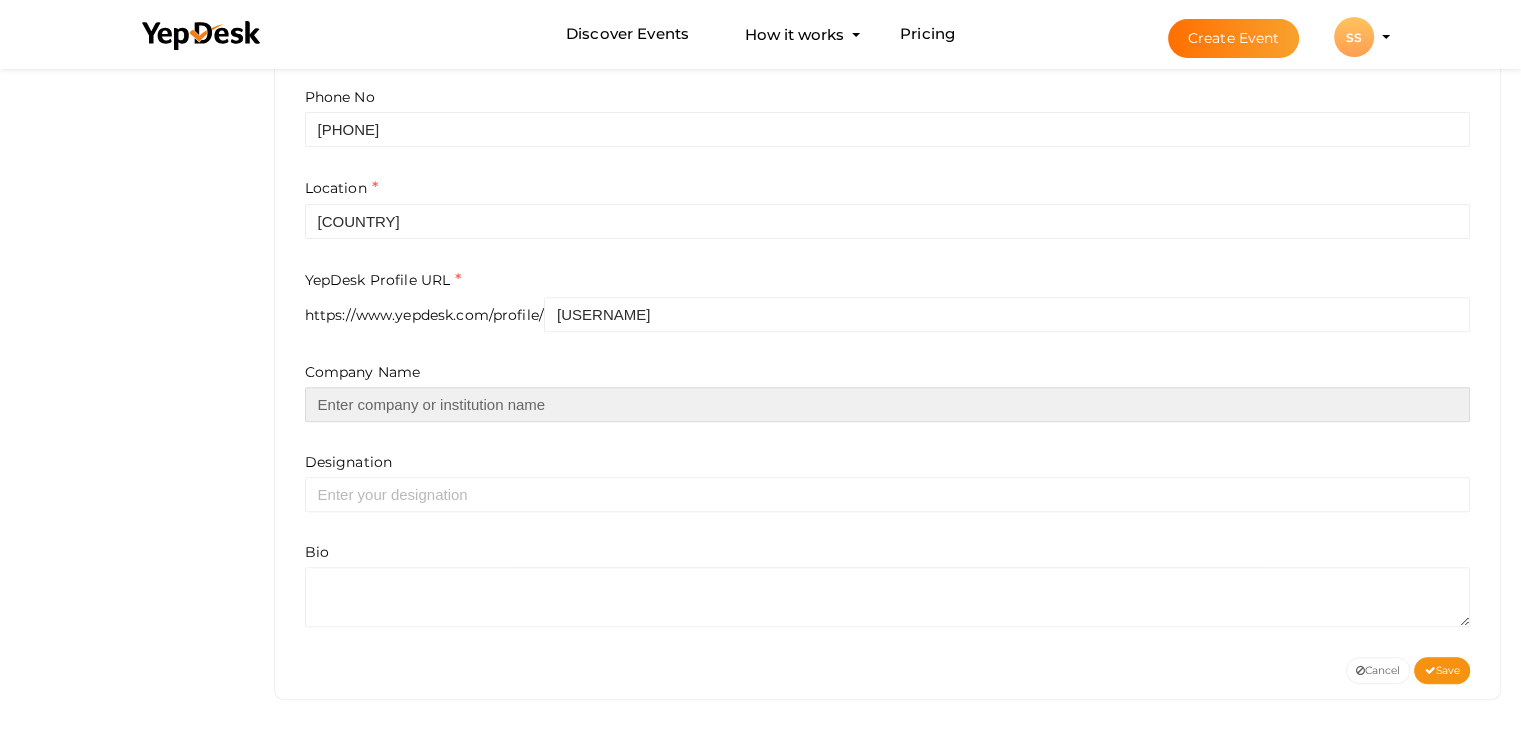 click at bounding box center [888, 404] 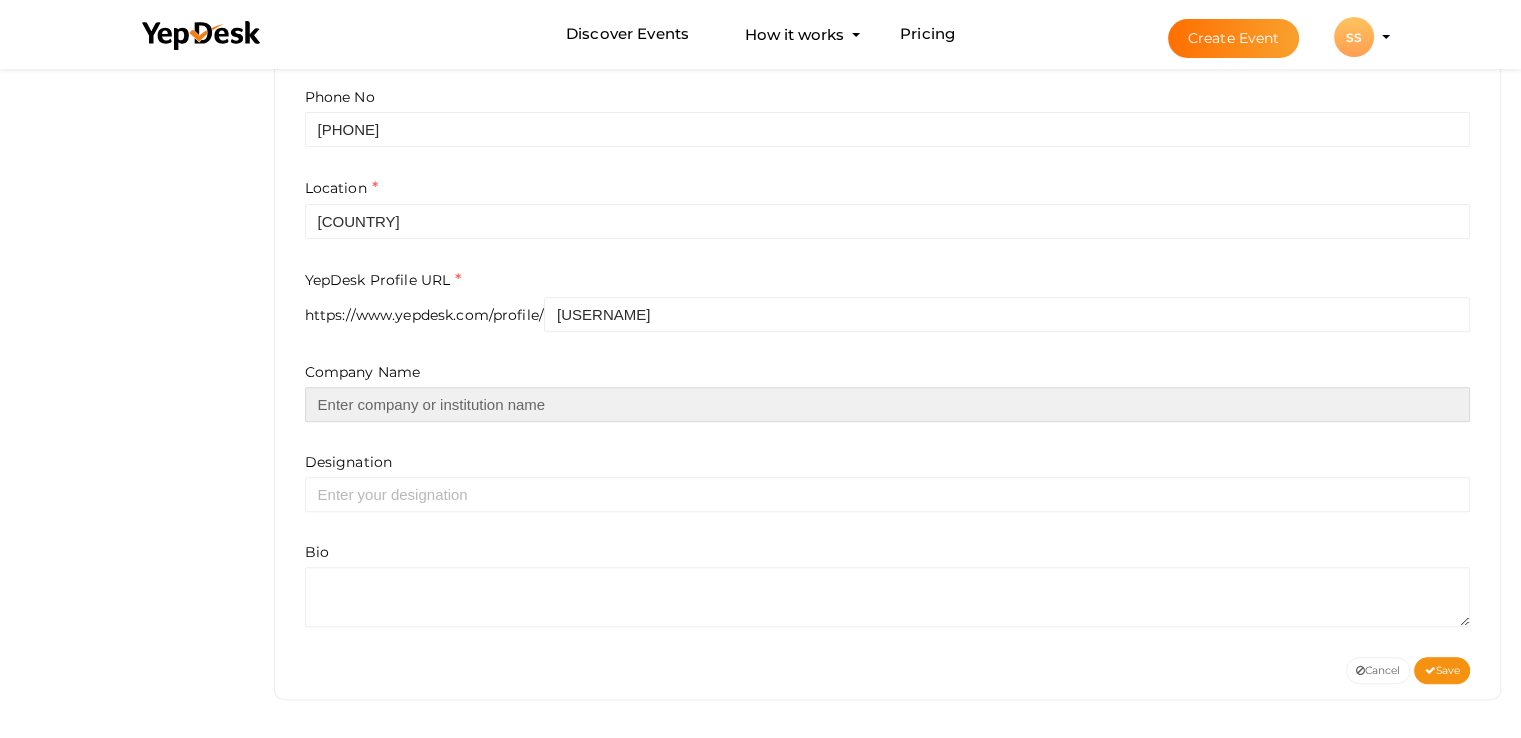 paste on "https://ussynaworlds.com/" 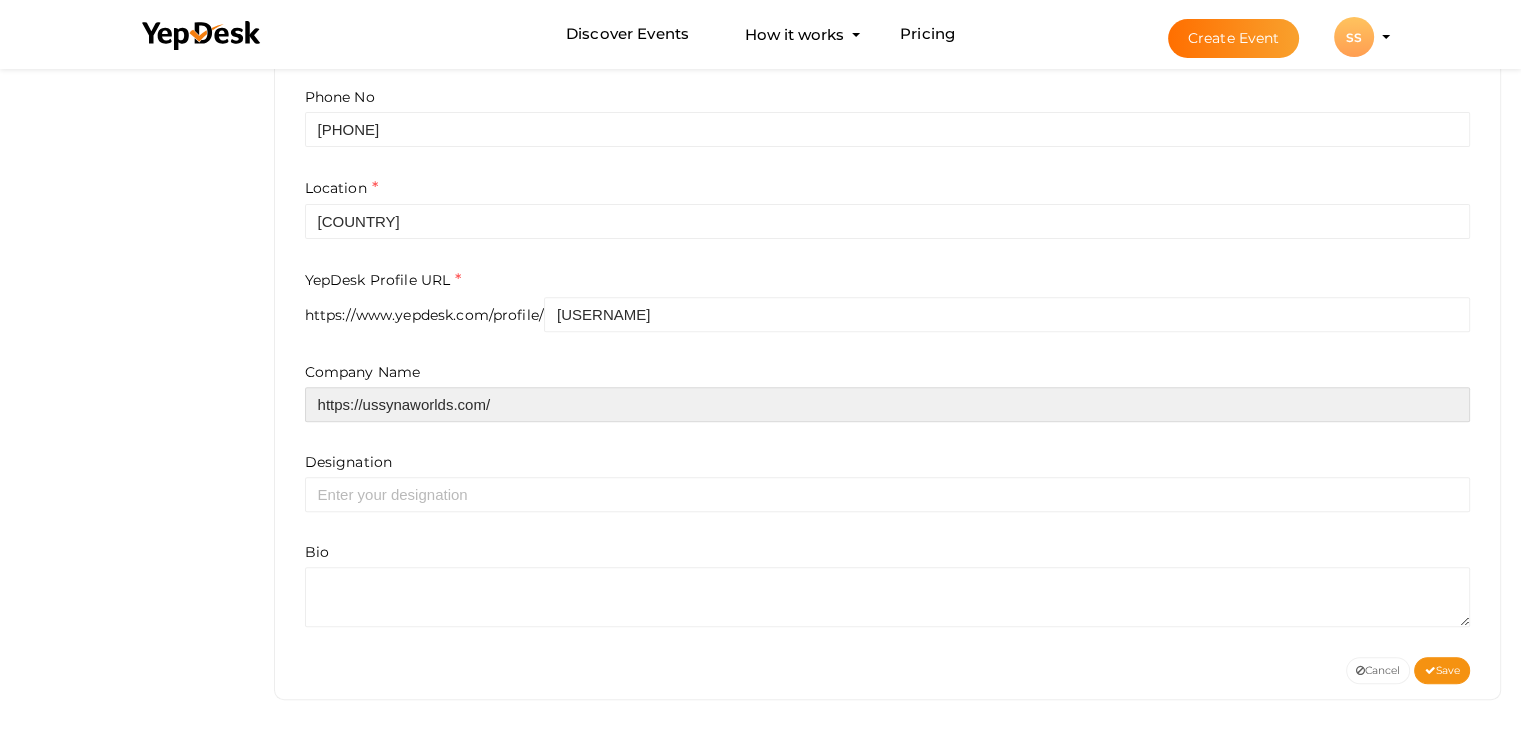 type on "https://ussynaworlds.com/" 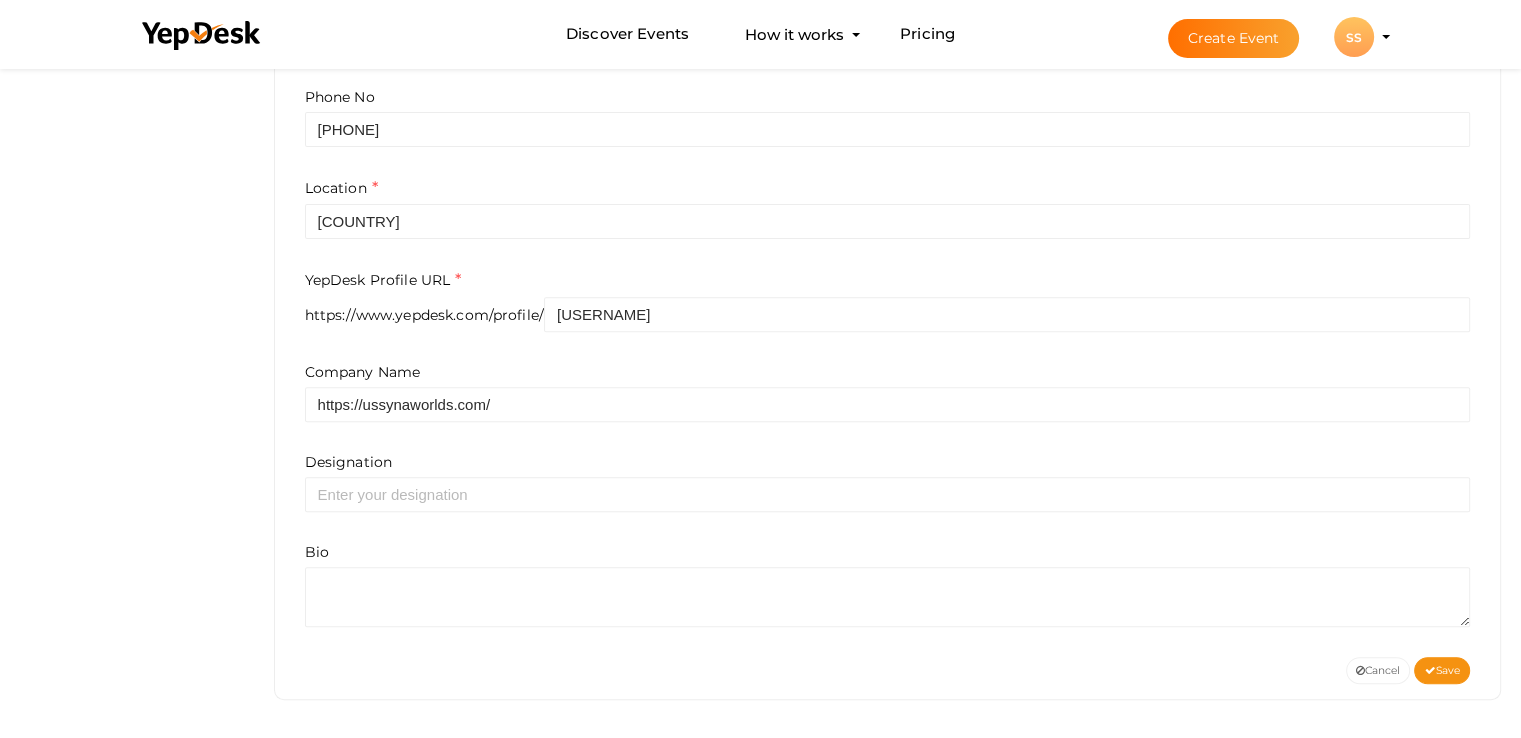 click on "First Name
e.g. "John"
synaworld
Last Name
e.g. "Doe"
synaworld
Phone No
03350998811
Location
United States
YepDesk Profile URL
https://www.yepdesk.com/profile/
synaworld-synaworld
Company Name
https://ussynaworlds.com/
Designation
Bio" at bounding box center (888, 279) 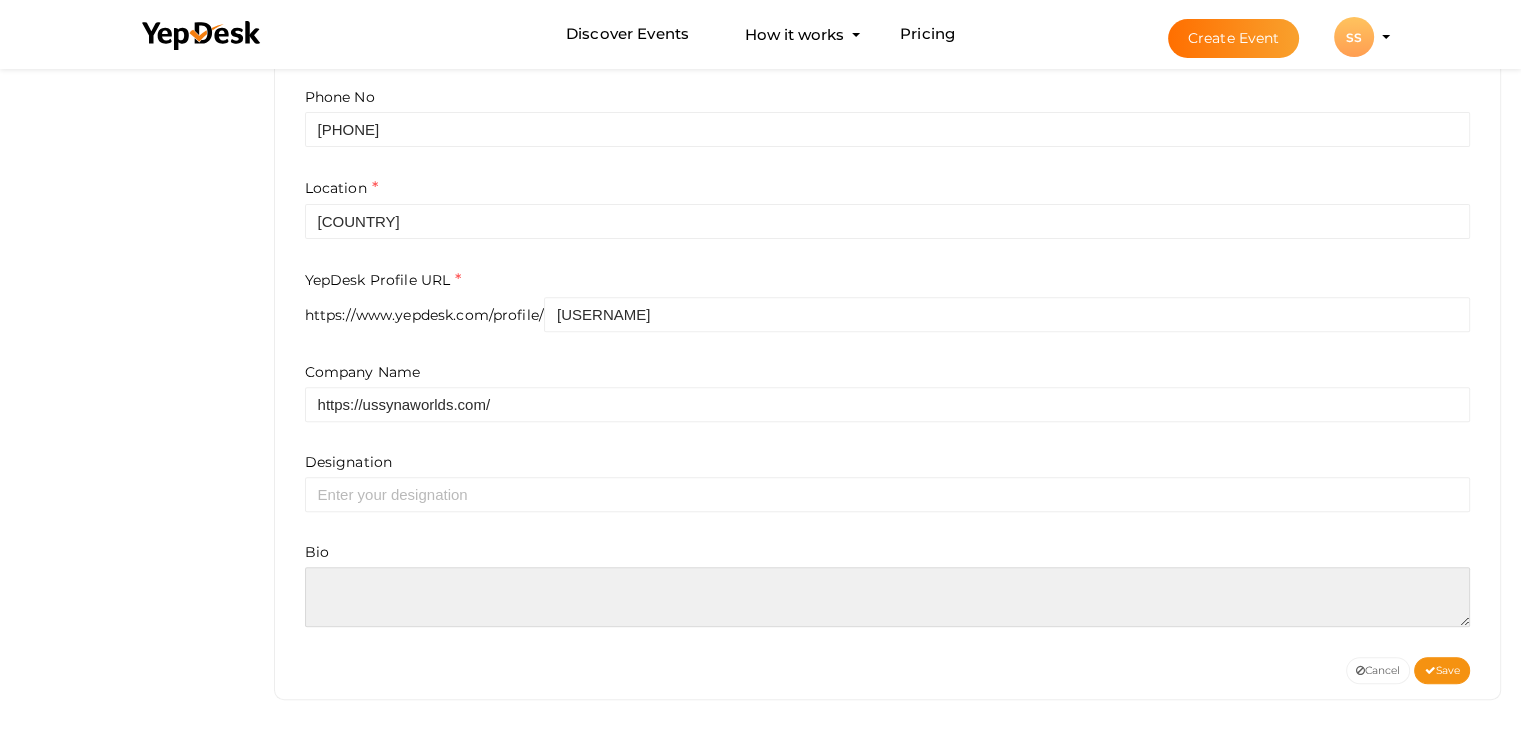click at bounding box center (888, 597) 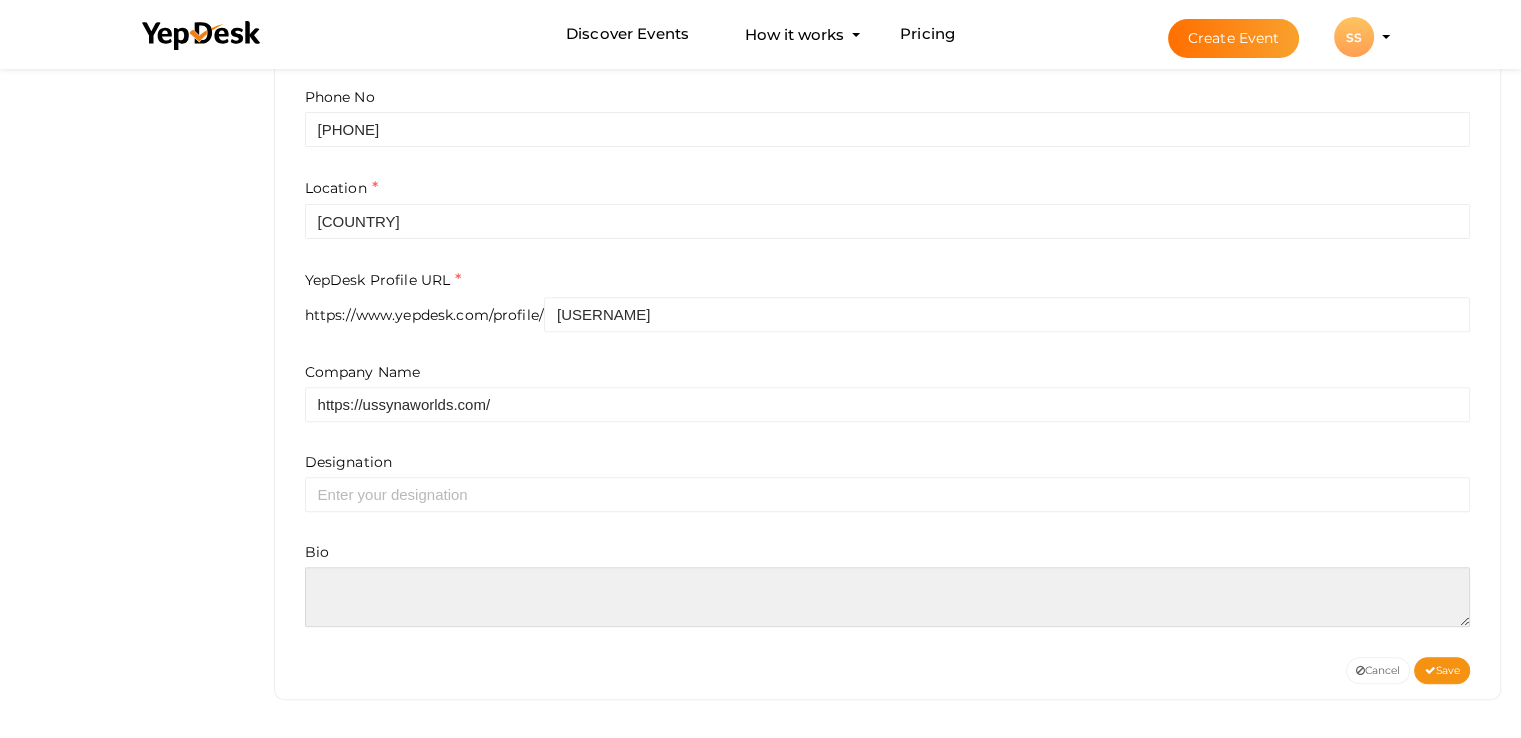 paste on "syna world is a great clothing brand the fabric quality is soft and comfortable there is 40 off on all products with fast and free shipping worldwide" 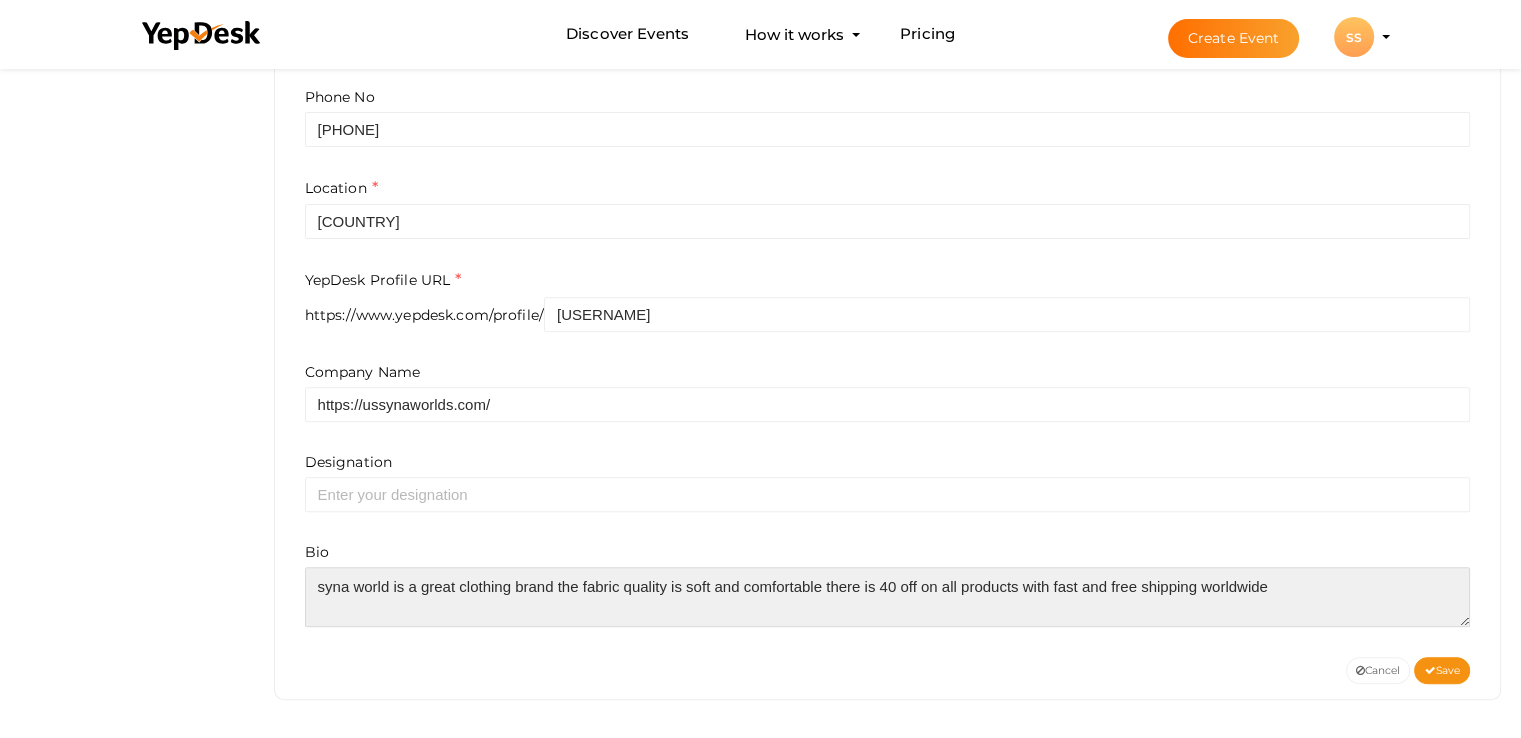 scroll, scrollTop: 9, scrollLeft: 0, axis: vertical 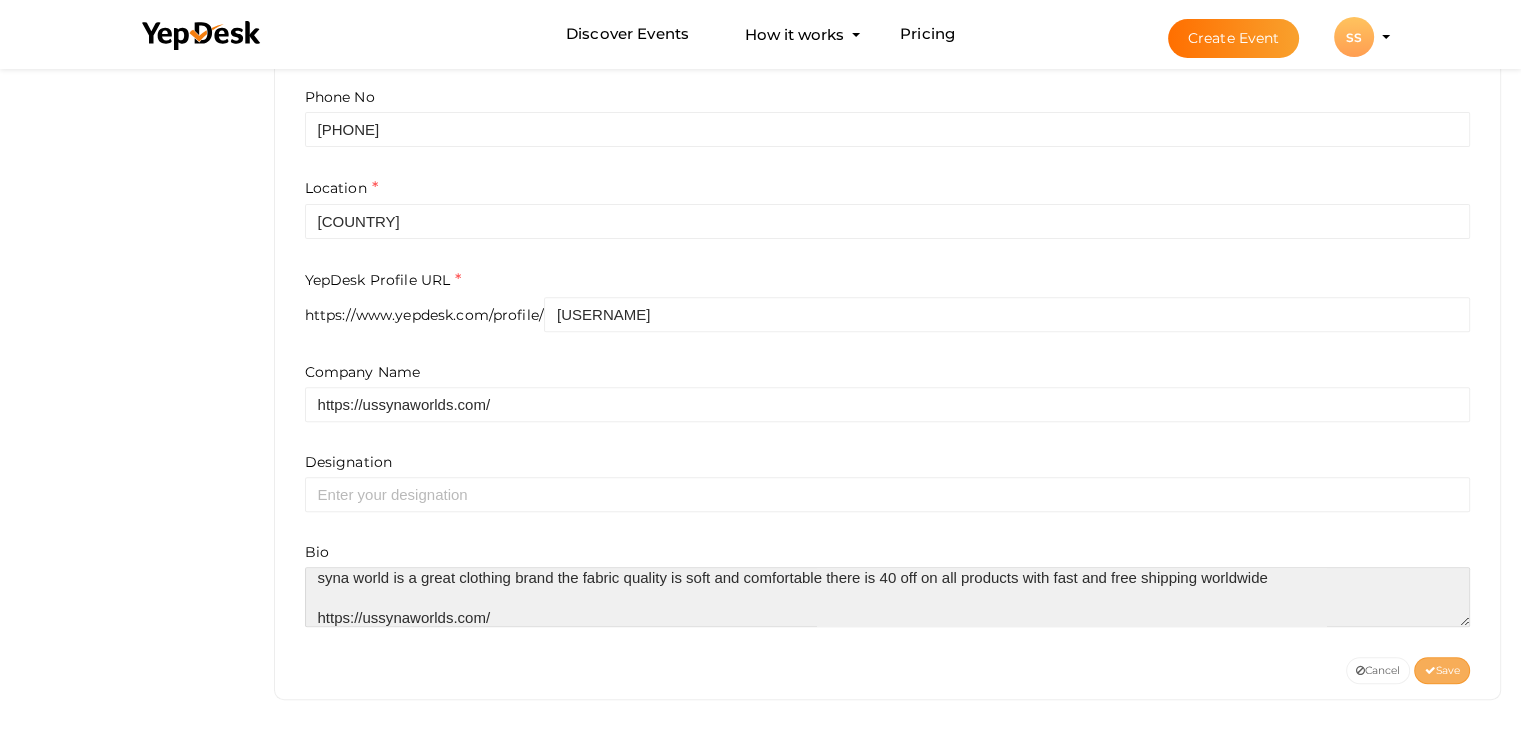 type on "syna world is a great clothing brand the fabric quality is soft and comfortable there is 40 off on all products with fast and free shipping worldwide
https://ussynaworlds.com/" 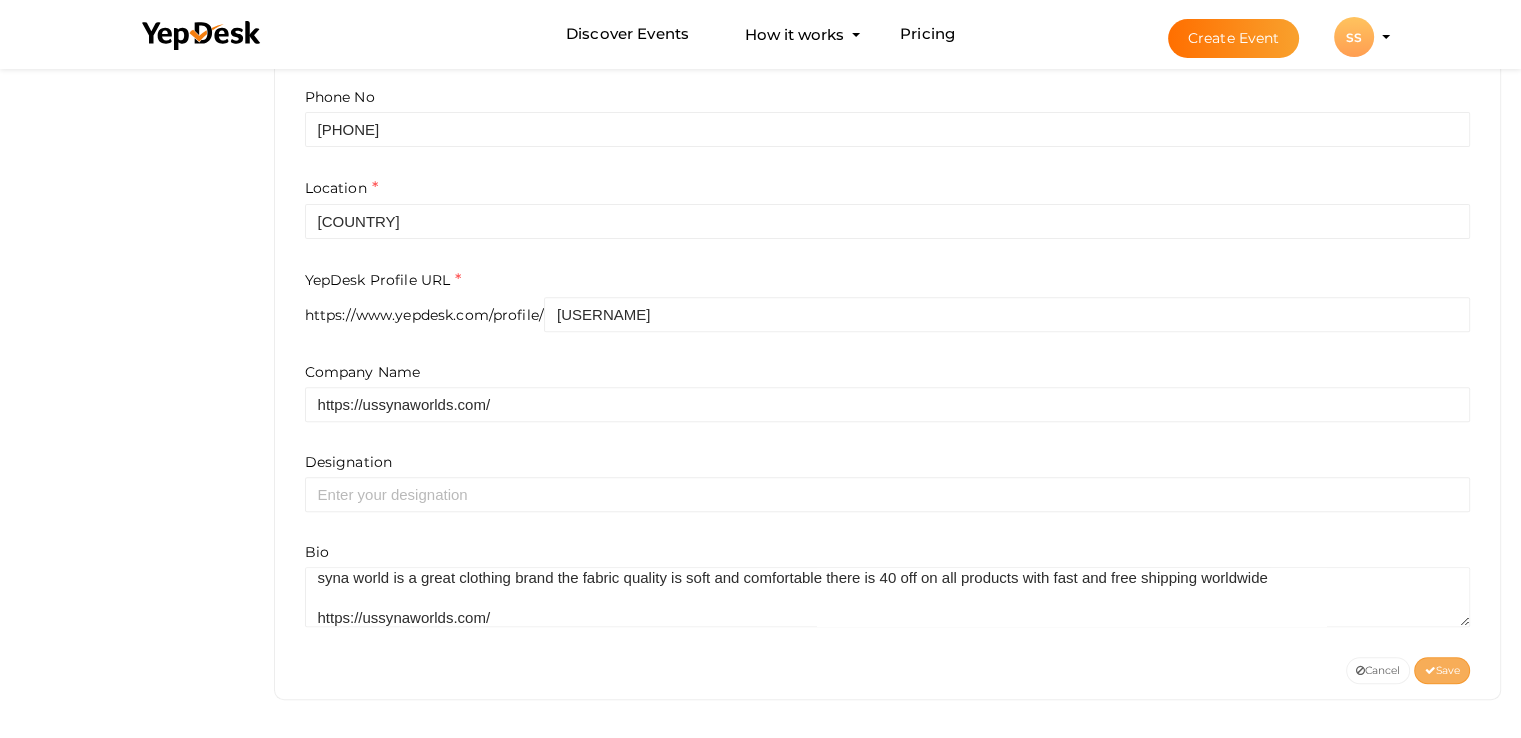 click on "Save" at bounding box center [1442, 670] 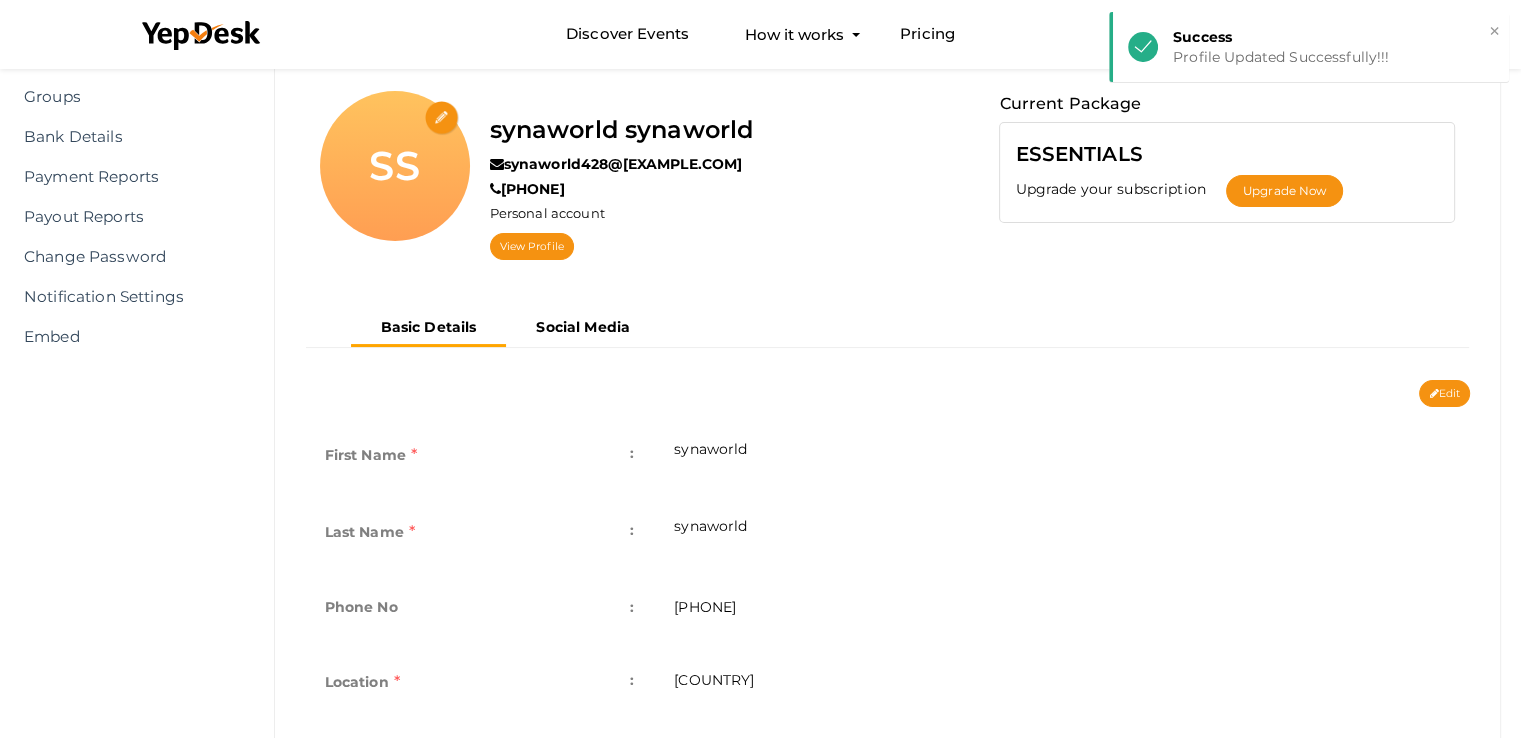 scroll, scrollTop: 0, scrollLeft: 0, axis: both 